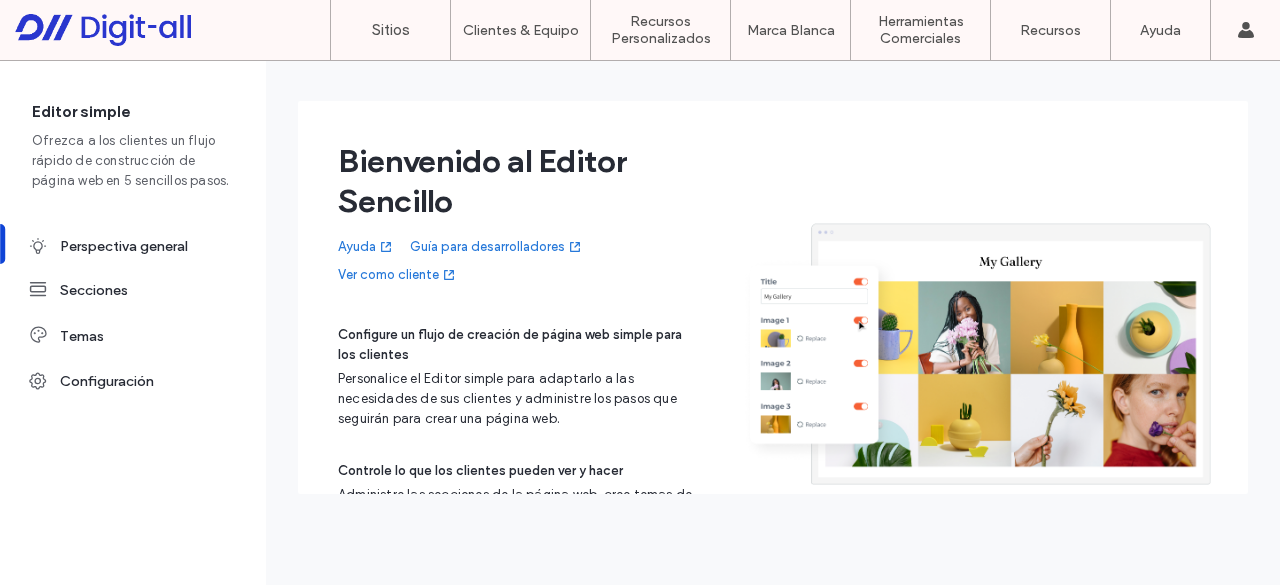 scroll, scrollTop: 0, scrollLeft: 0, axis: both 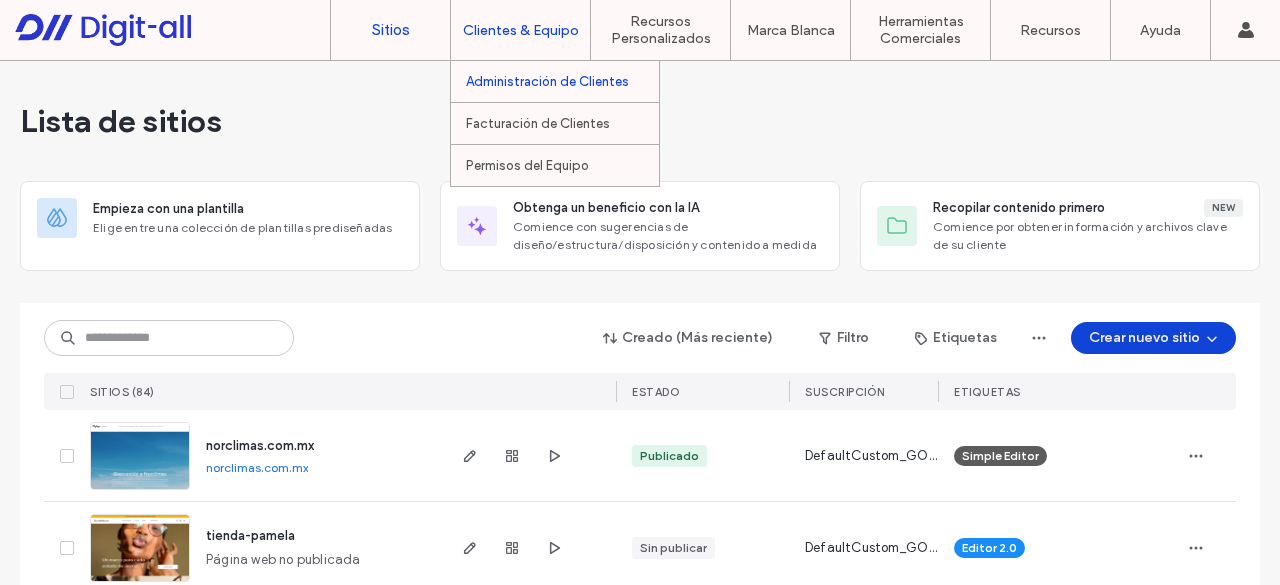 click on "Administración de Clientes" at bounding box center (547, 81) 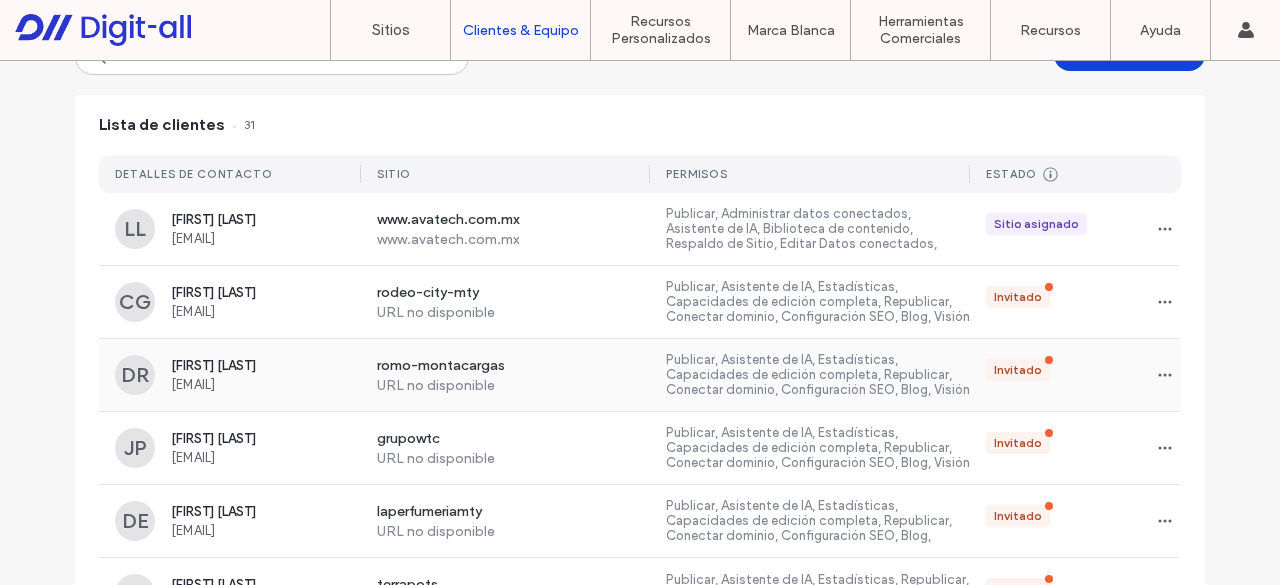 scroll, scrollTop: 200, scrollLeft: 0, axis: vertical 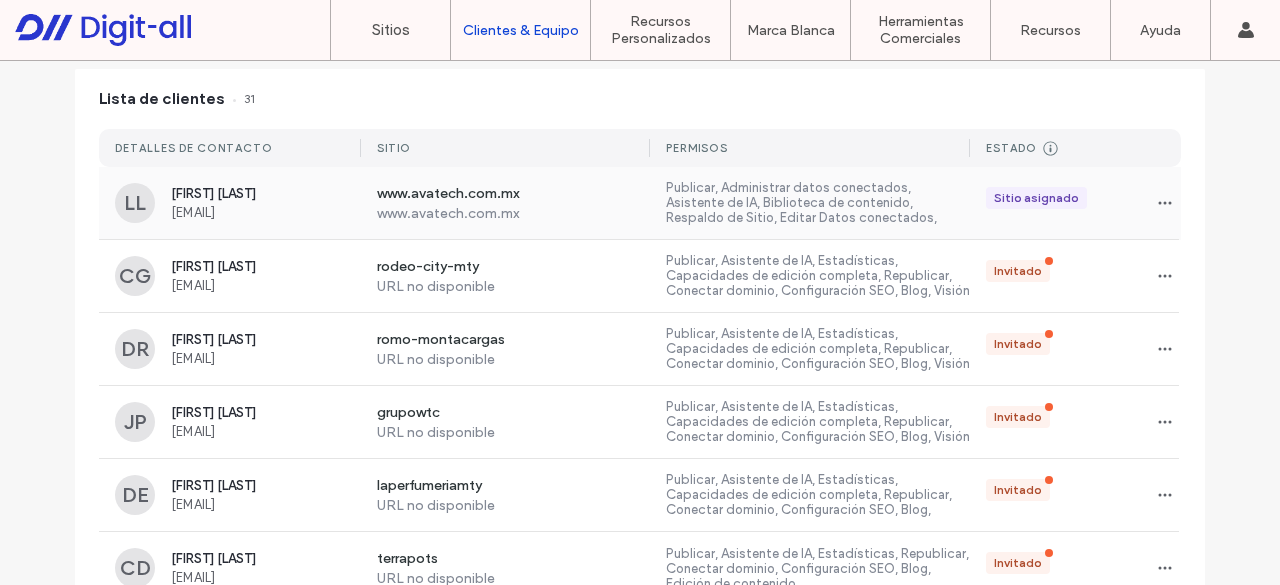 click on "Publicar, Administrar datos conectados, Asistente de IA, Biblioteca de contenido, Respaldo de Sitio, Editar Datos conectados, Visión general de SEO, Edición de contenido, Estadísticas, Capacidades de edición completa, Modo para desarrolladores, Administrar aplicaciones gratuitas, Republicar, Conectar dominio, Restablecer sitio, Configuración SEO, Blog" at bounding box center (810, 203) 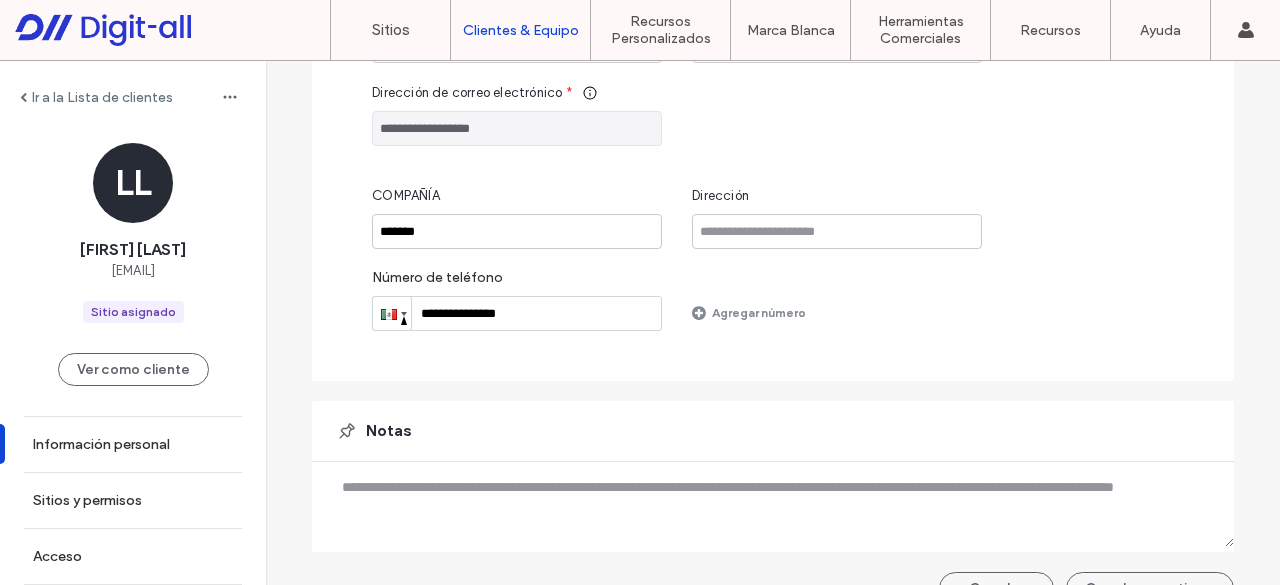 scroll, scrollTop: 344, scrollLeft: 0, axis: vertical 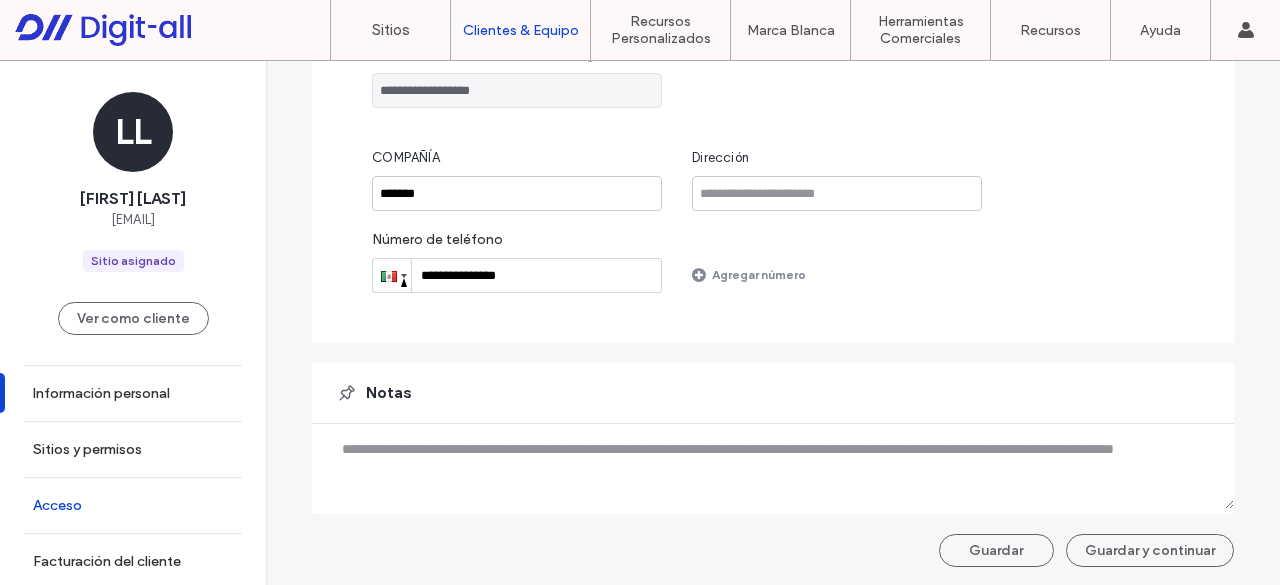 click on "Acceso" at bounding box center (133, 505) 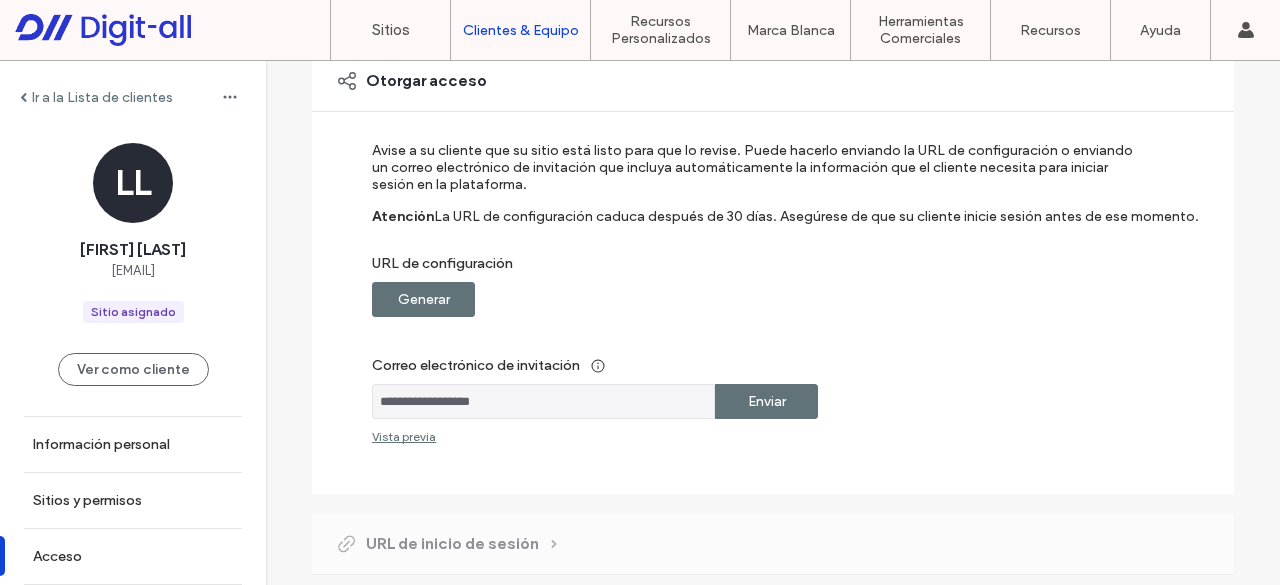 scroll, scrollTop: 300, scrollLeft: 0, axis: vertical 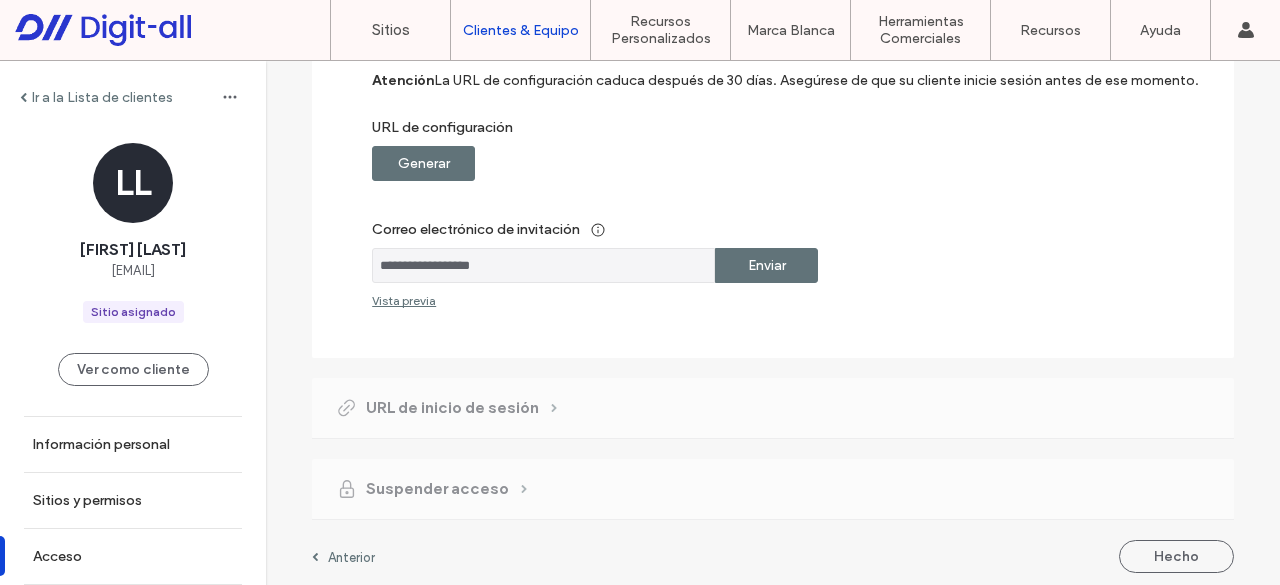 click on "Generar" at bounding box center [424, 163] 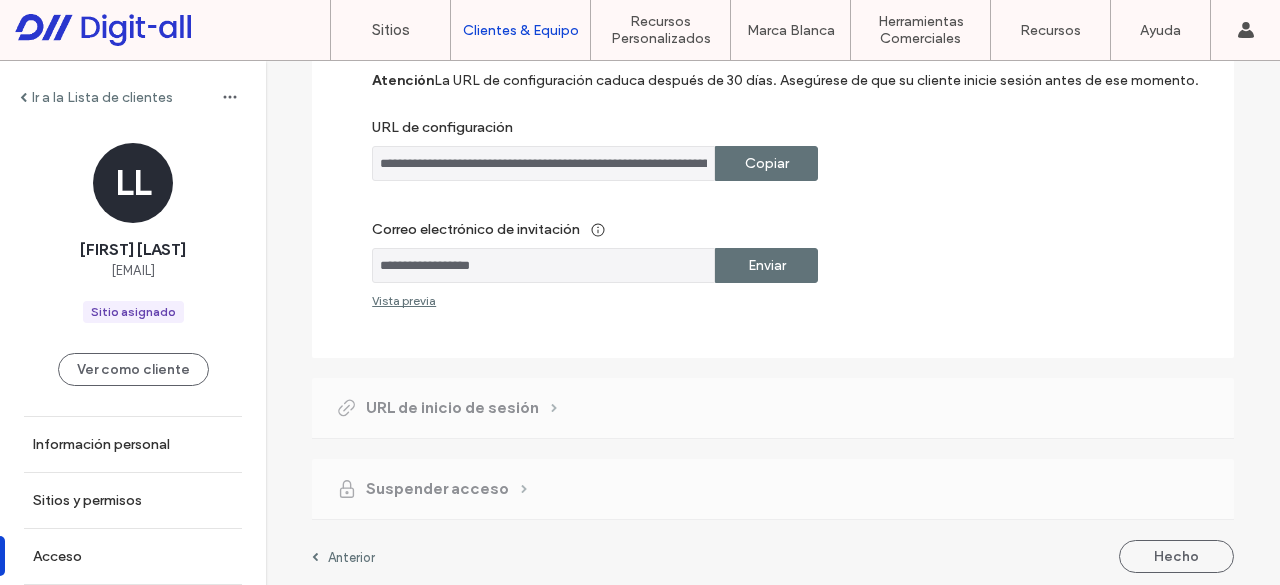 click on "Copiar" at bounding box center (767, 163) 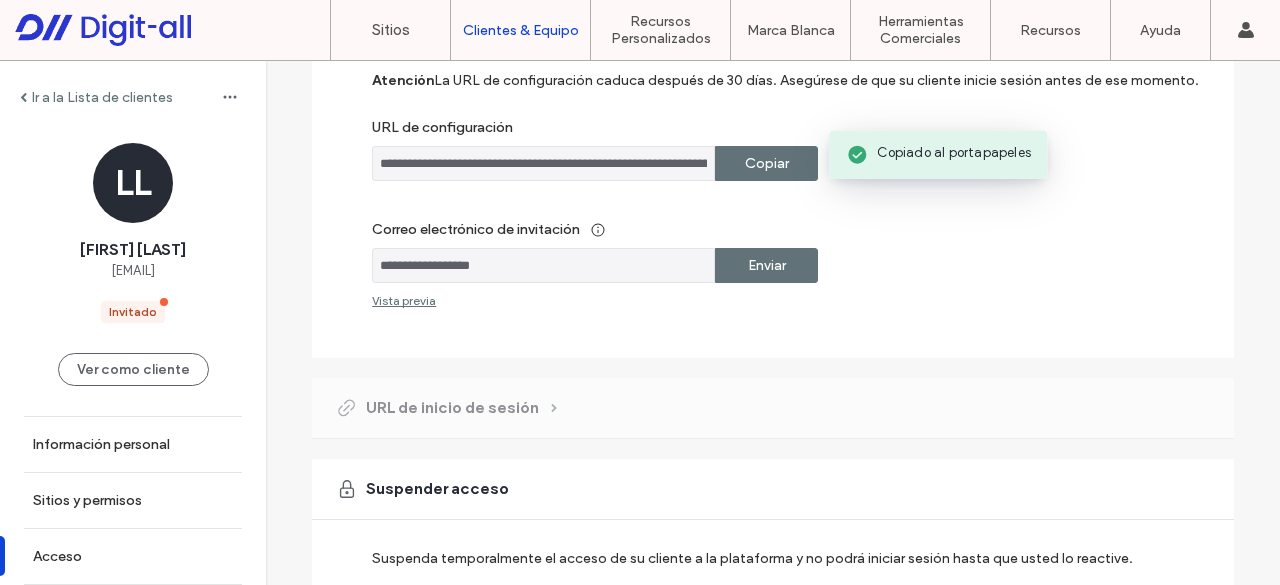 scroll, scrollTop: 436, scrollLeft: 0, axis: vertical 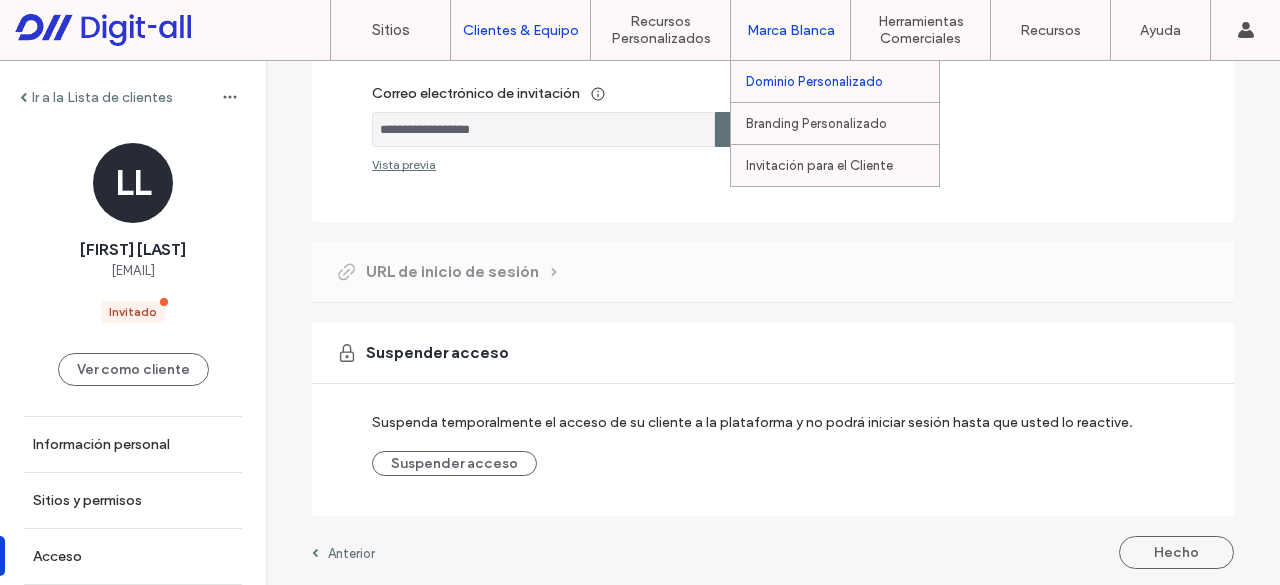 type 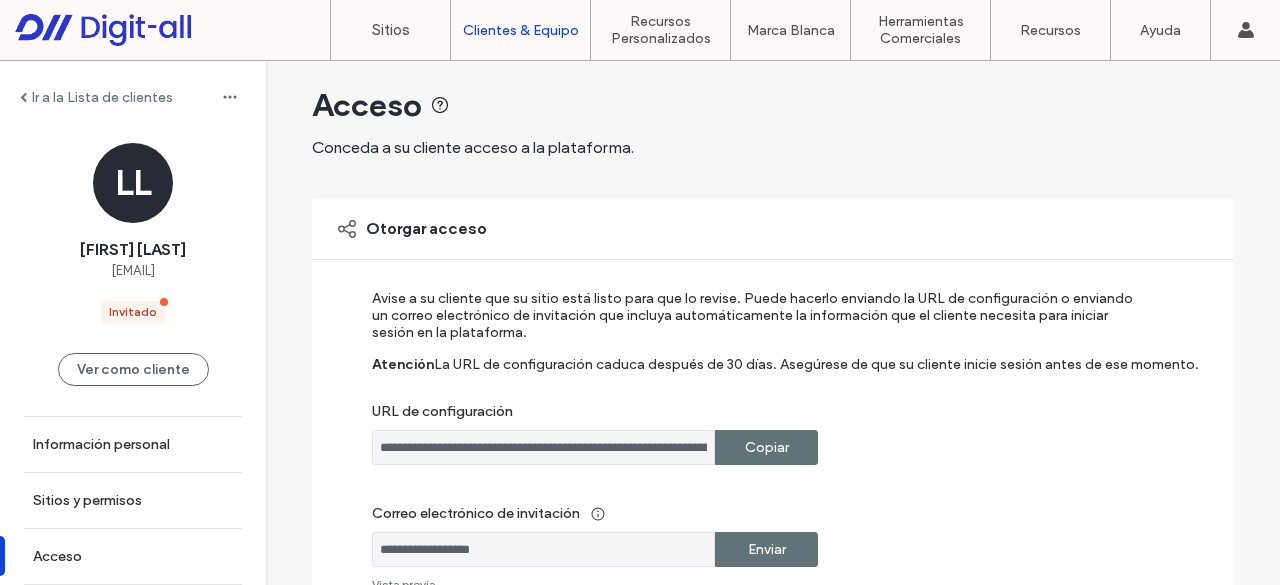 scroll, scrollTop: 0, scrollLeft: 0, axis: both 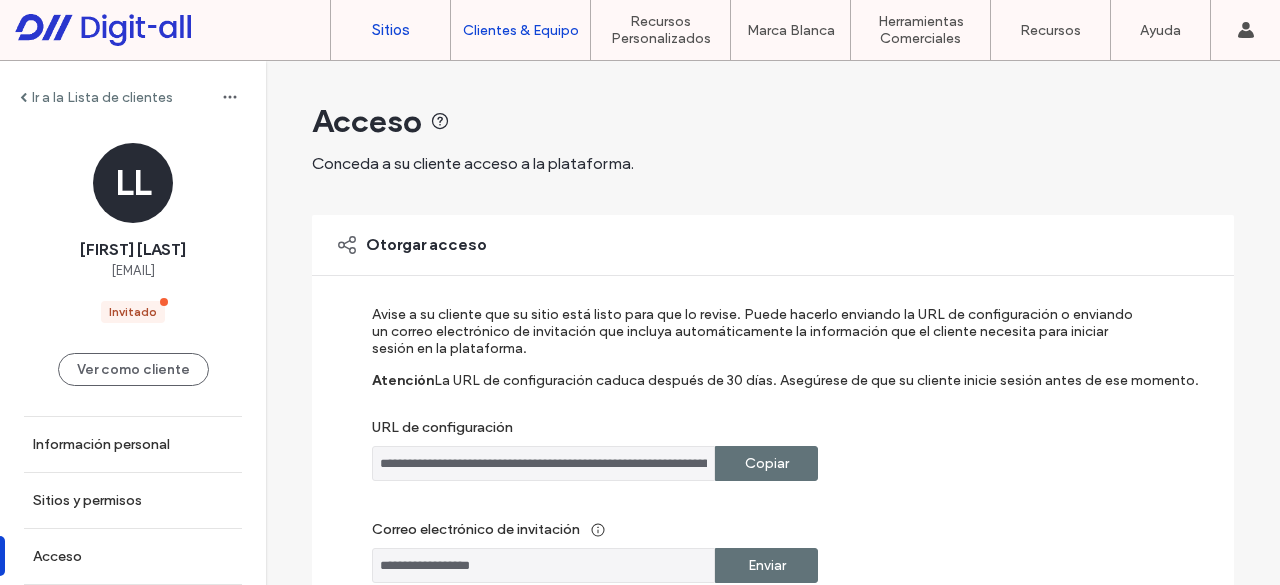 click on "Sitios" at bounding box center [390, 30] 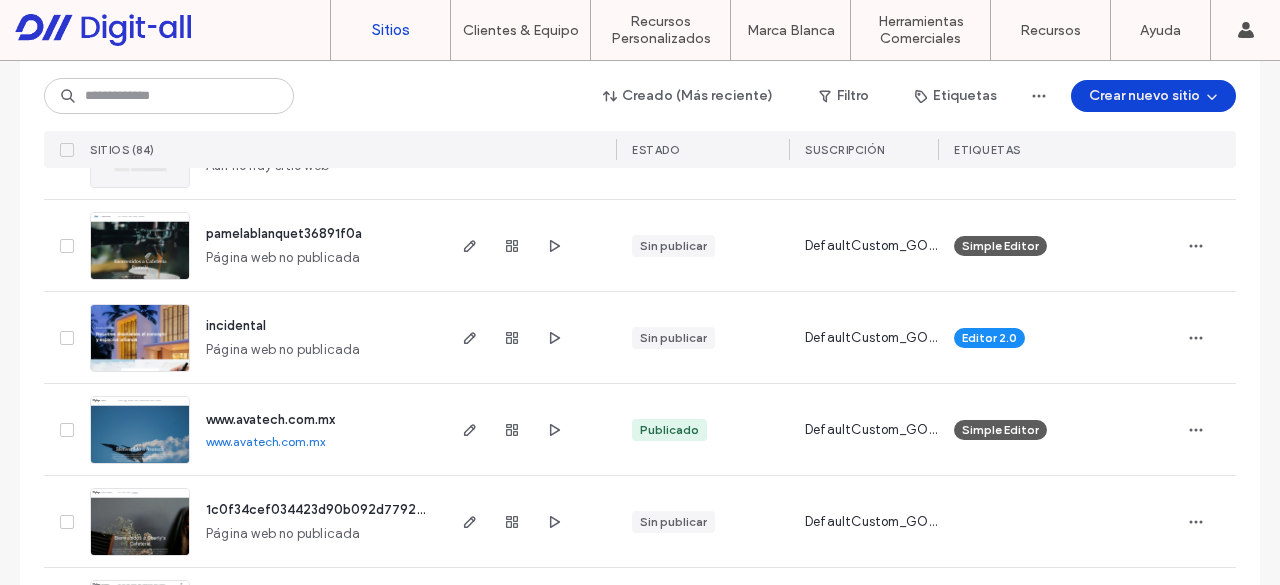 scroll, scrollTop: 600, scrollLeft: 0, axis: vertical 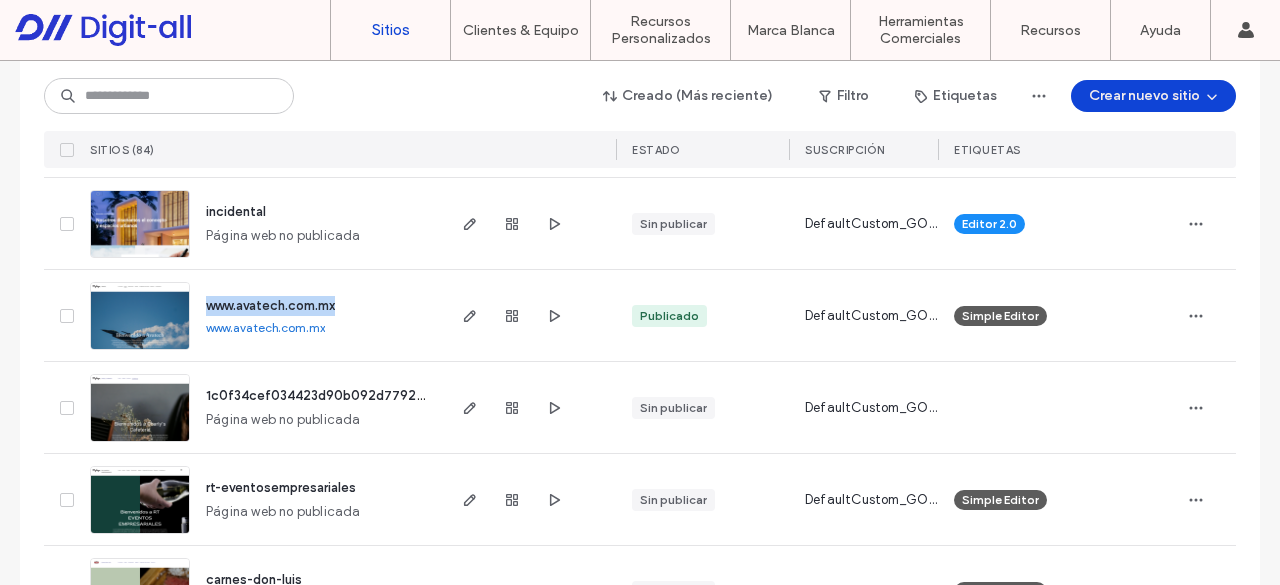 drag, startPoint x: 341, startPoint y: 309, endPoint x: 200, endPoint y: 298, distance: 141.42842 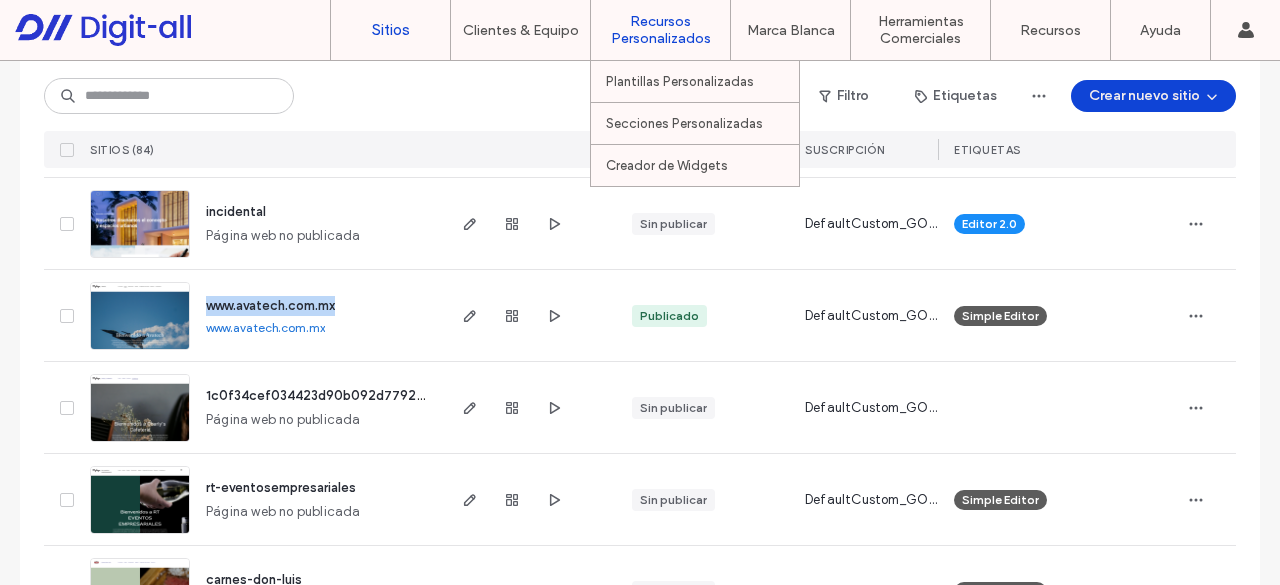 copy on "www.avatech.com.mx" 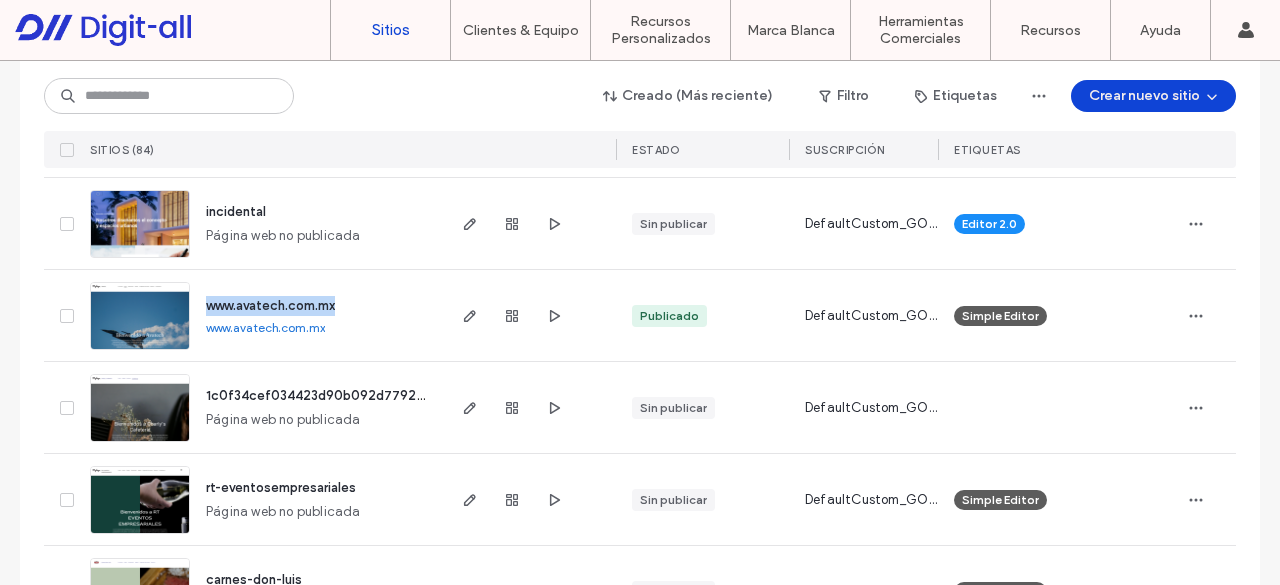 click on "www.avatech.com.mx" at bounding box center [270, 305] 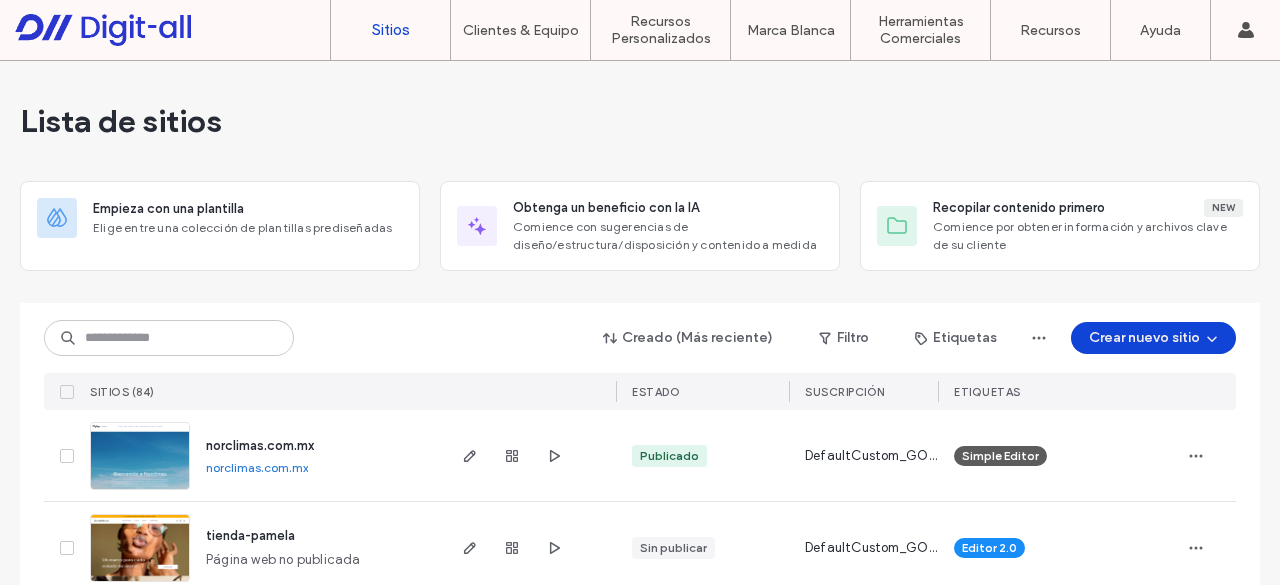 scroll, scrollTop: 0, scrollLeft: 0, axis: both 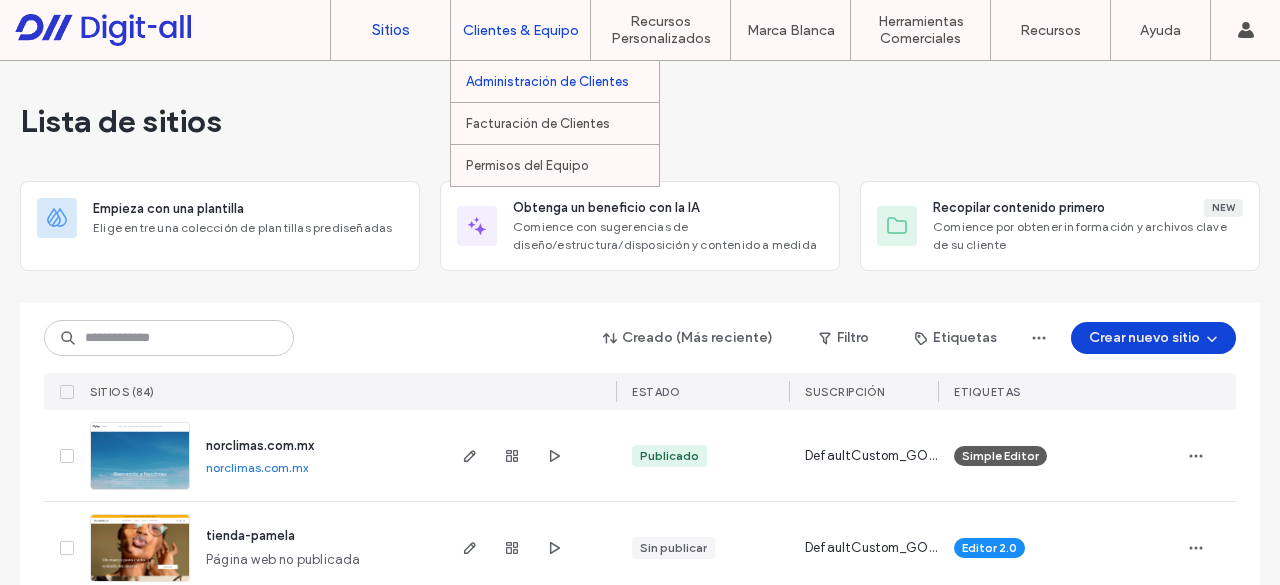 click on "Administración de Clientes" at bounding box center [547, 81] 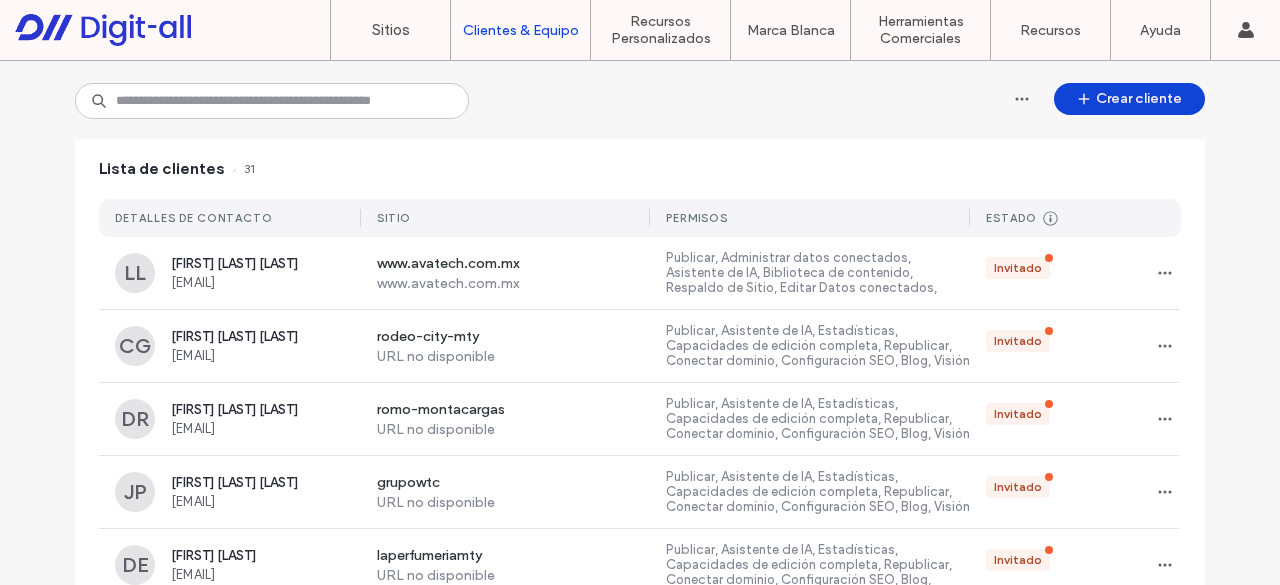 scroll, scrollTop: 100, scrollLeft: 0, axis: vertical 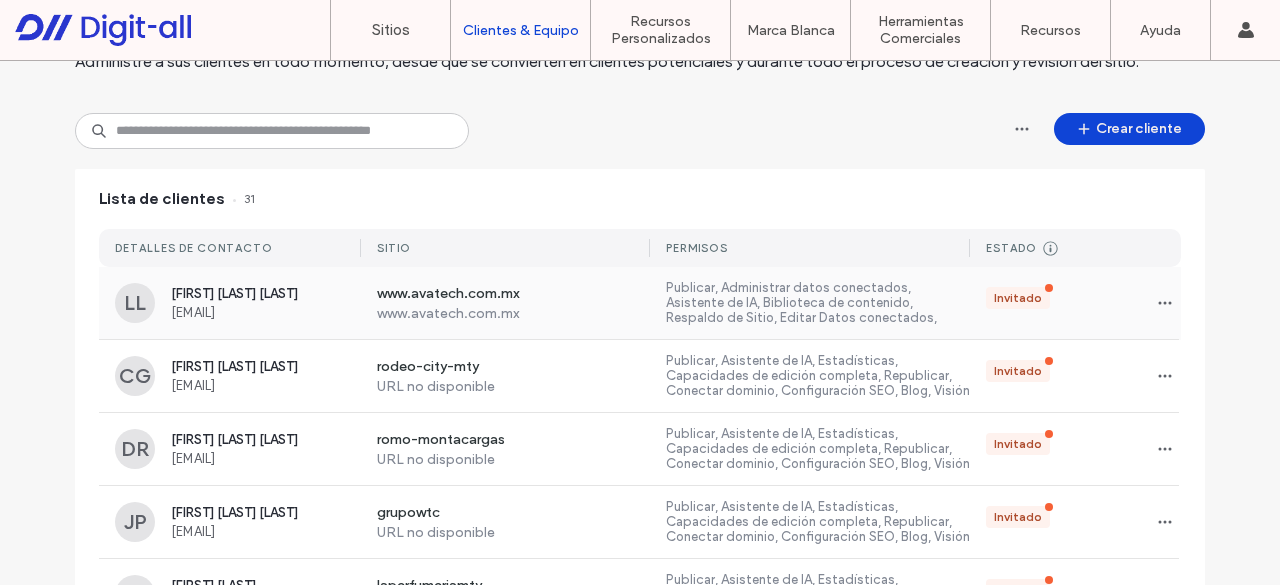 click on "www.avatech.com.mx" at bounding box center (514, 313) 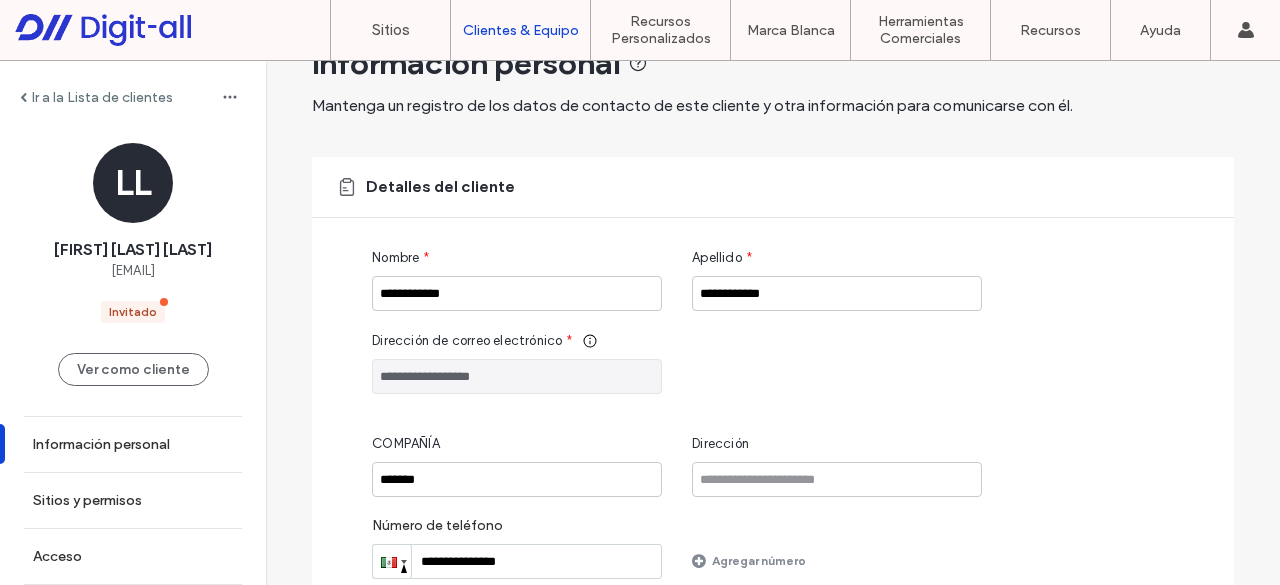 scroll, scrollTop: 100, scrollLeft: 0, axis: vertical 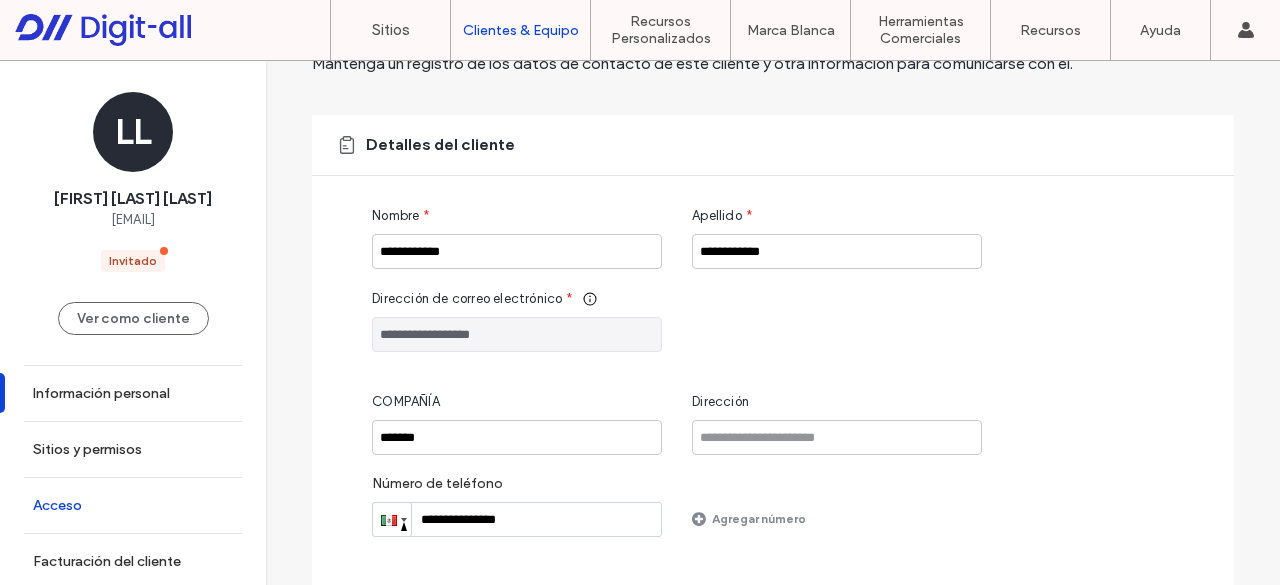 click on "Acceso" at bounding box center [133, 505] 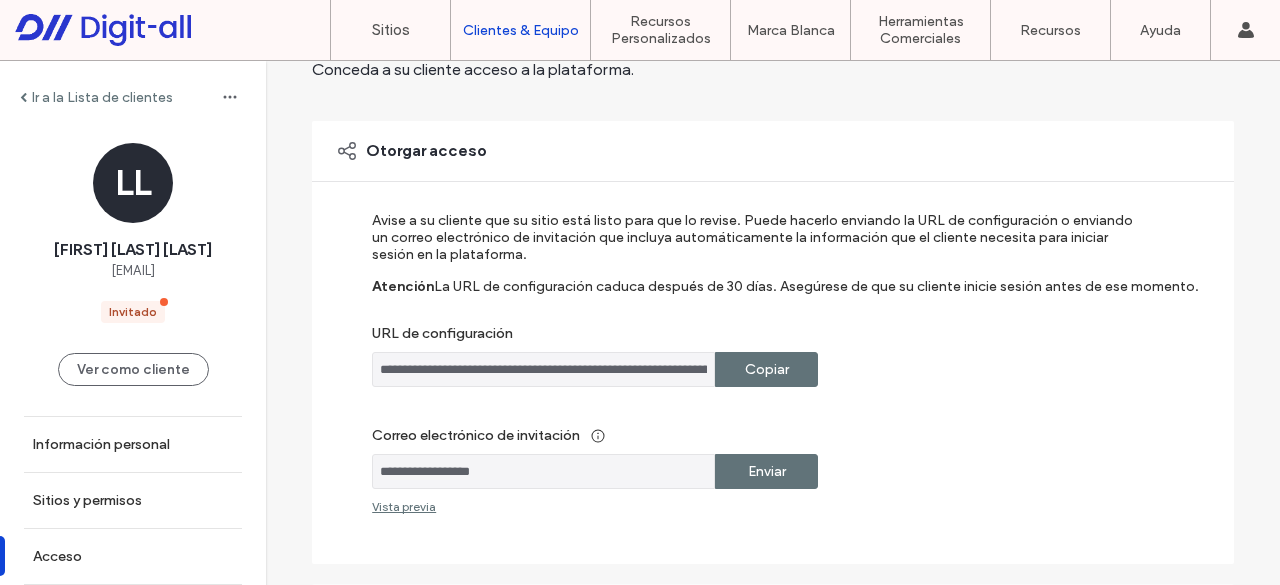 scroll, scrollTop: 200, scrollLeft: 0, axis: vertical 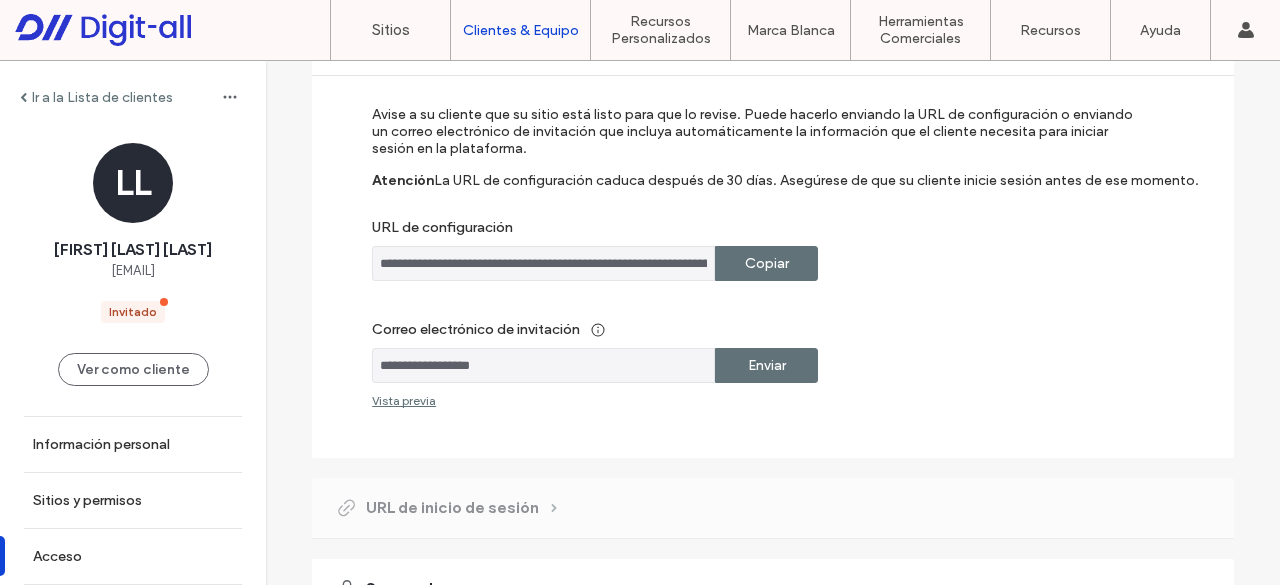 click on "Copiar" at bounding box center [767, 263] 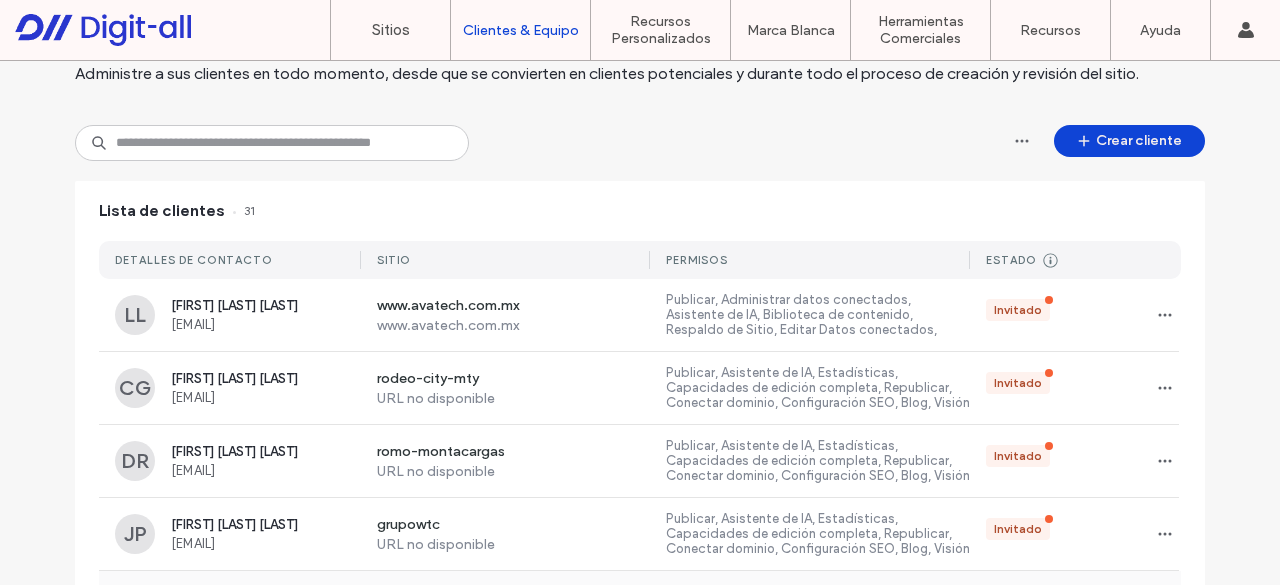 scroll, scrollTop: 0, scrollLeft: 0, axis: both 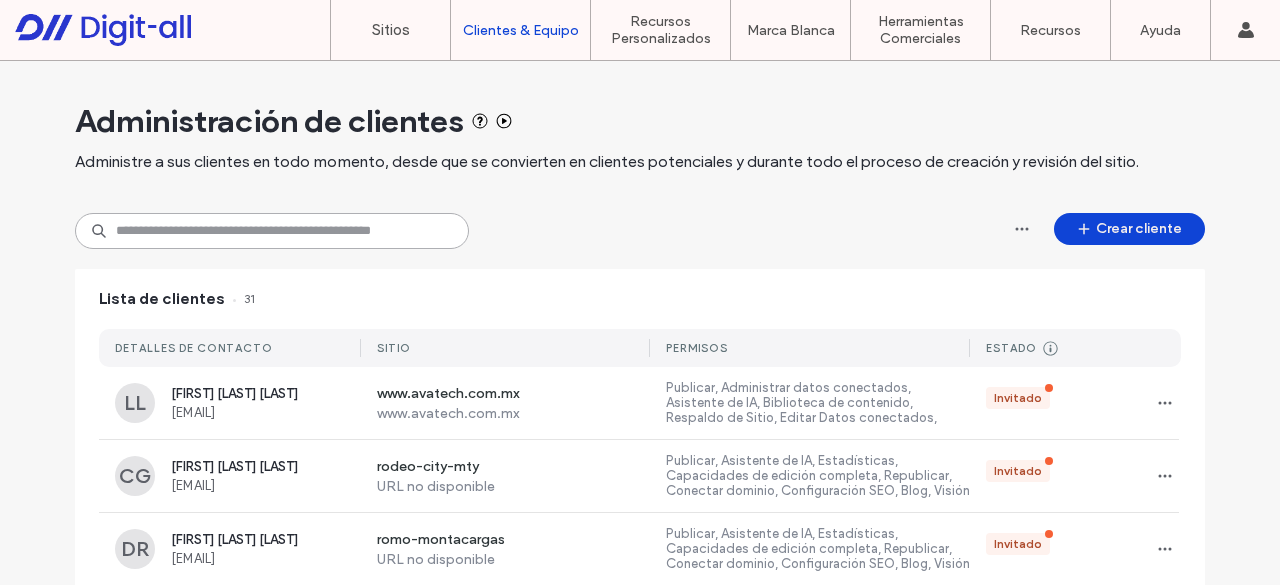 click at bounding box center [272, 231] 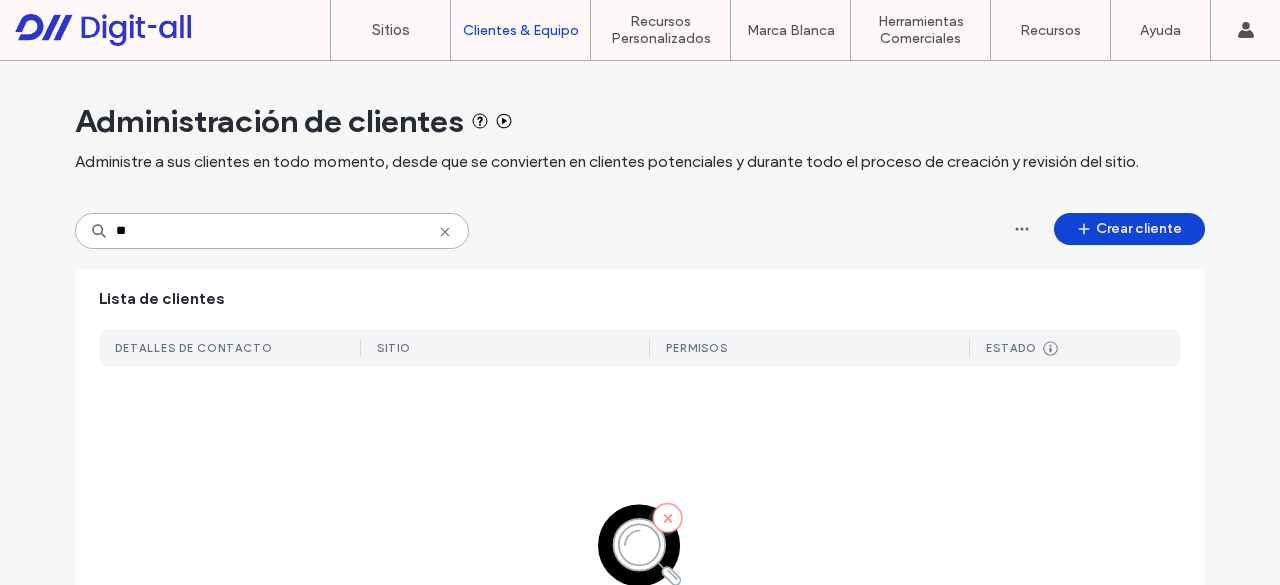 type on "*" 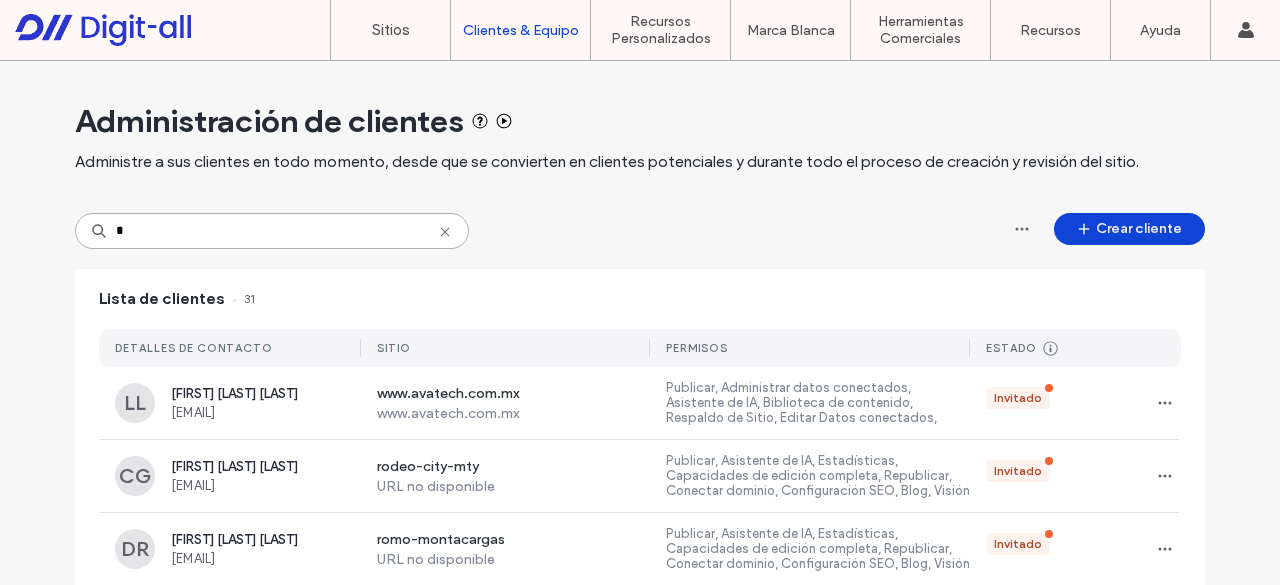 type 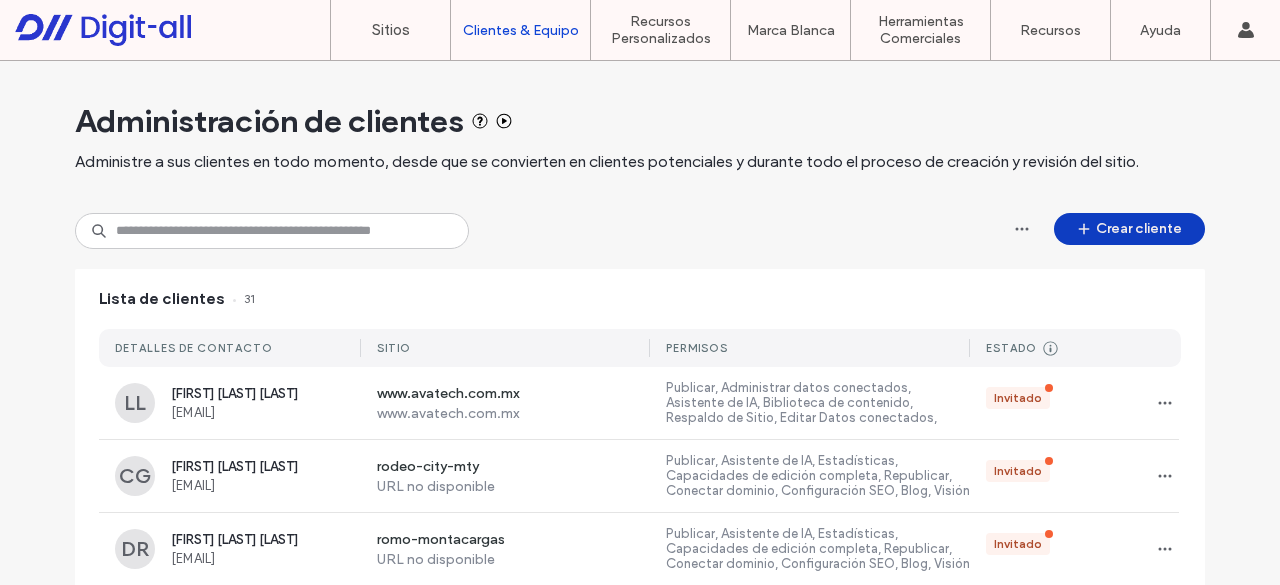 click on "Crear cliente" at bounding box center (1129, 229) 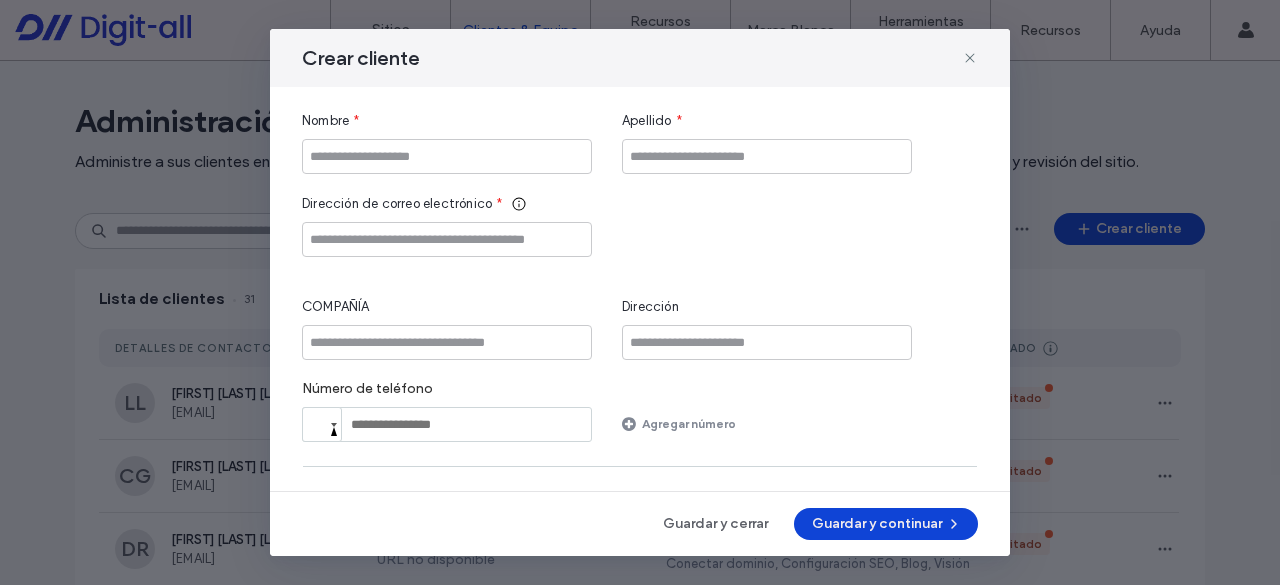 type 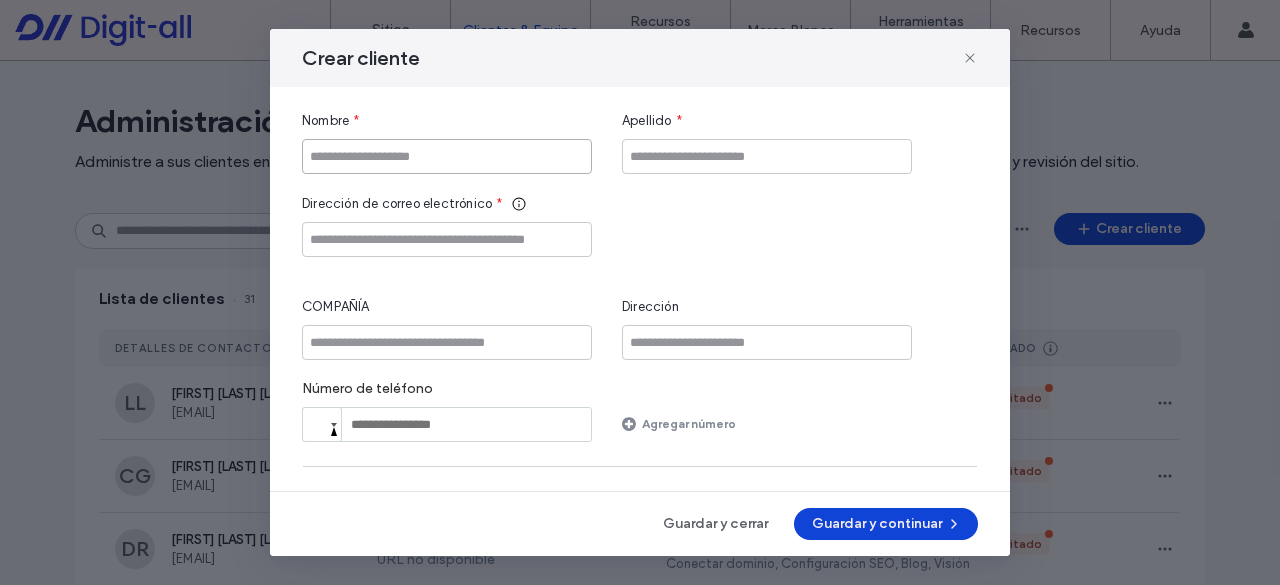 click at bounding box center (447, 156) 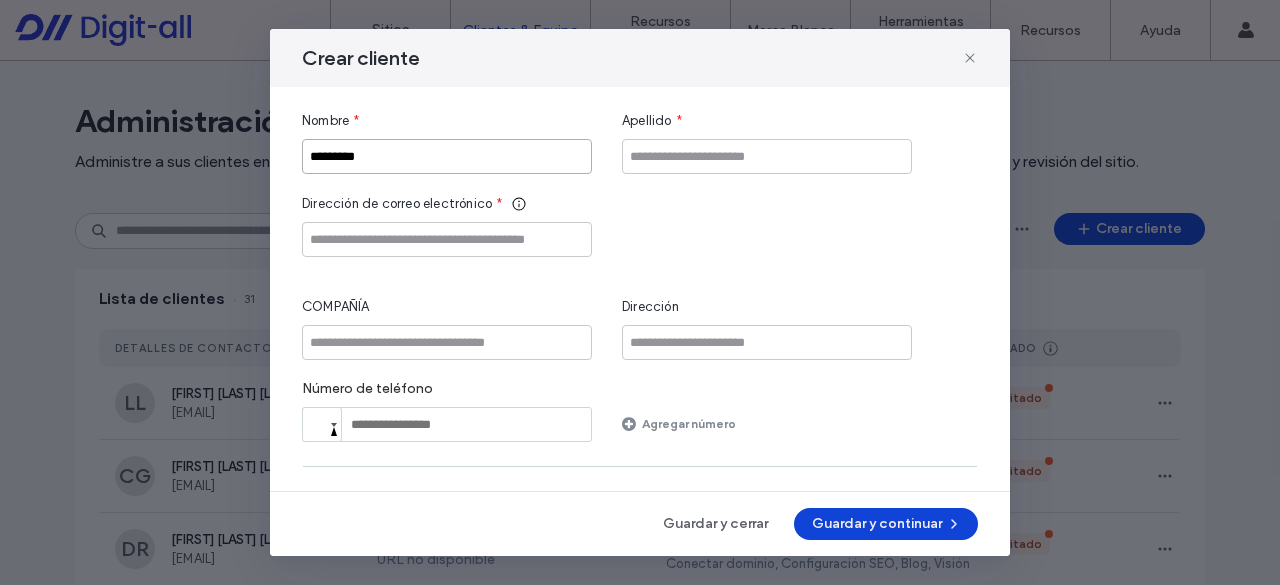 type on "*********" 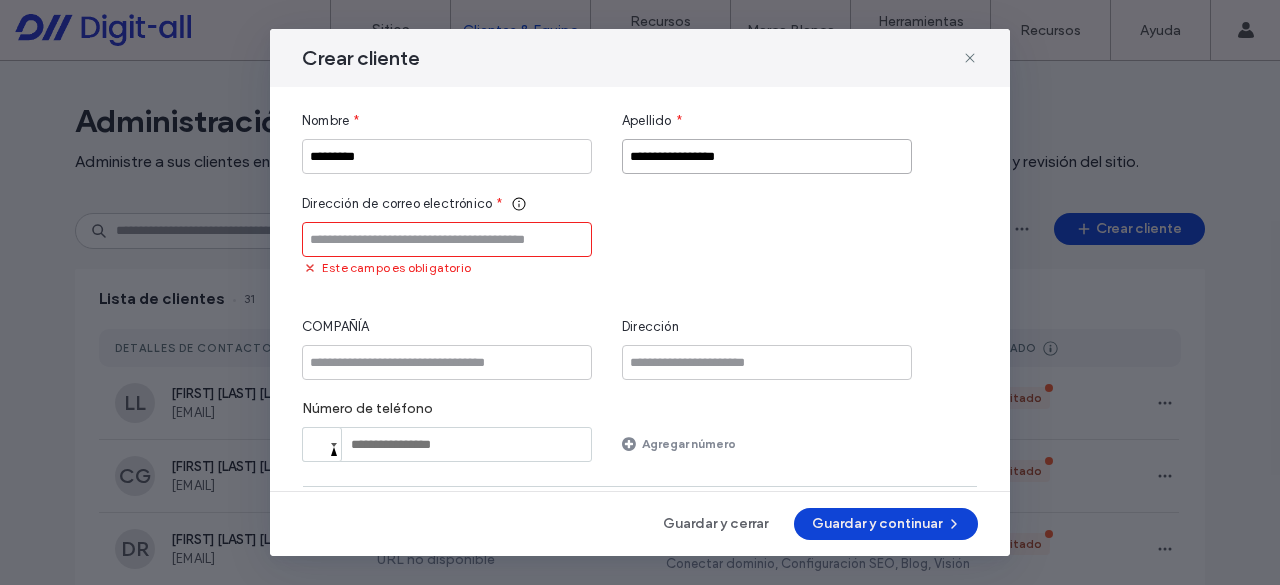 type on "**********" 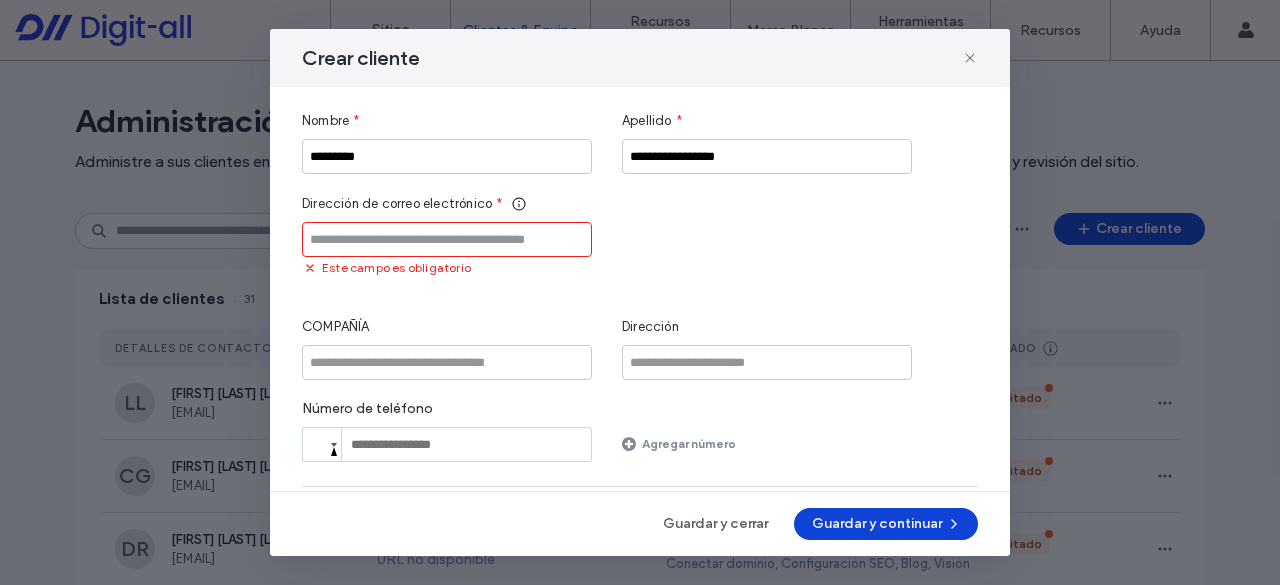 paste on "**********" 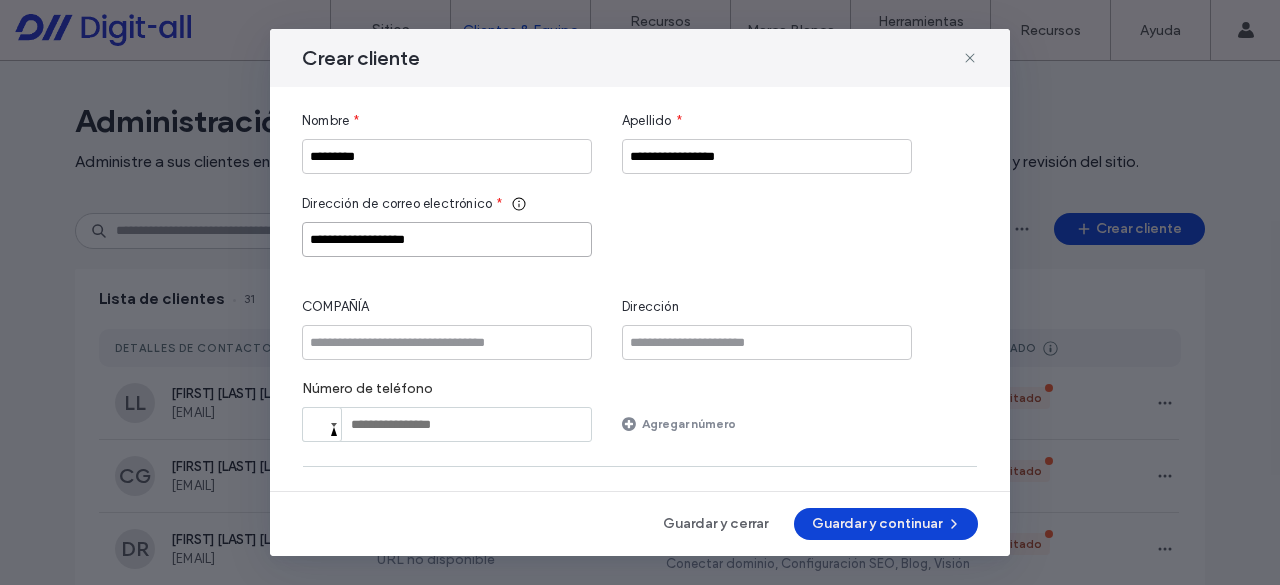 type on "**********" 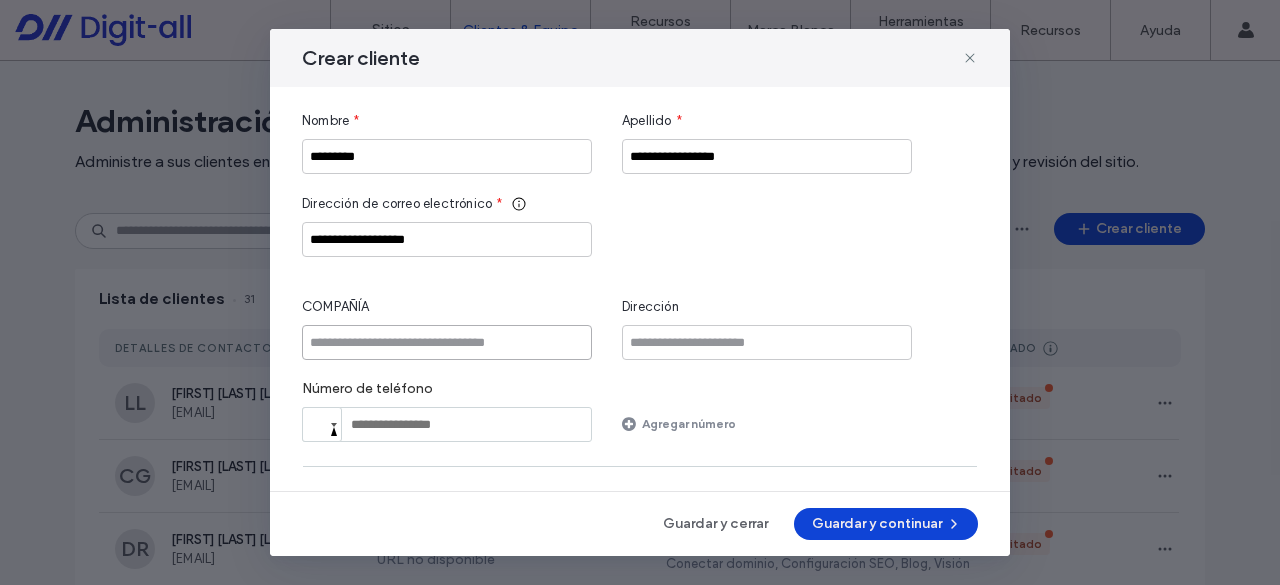 click at bounding box center [447, 342] 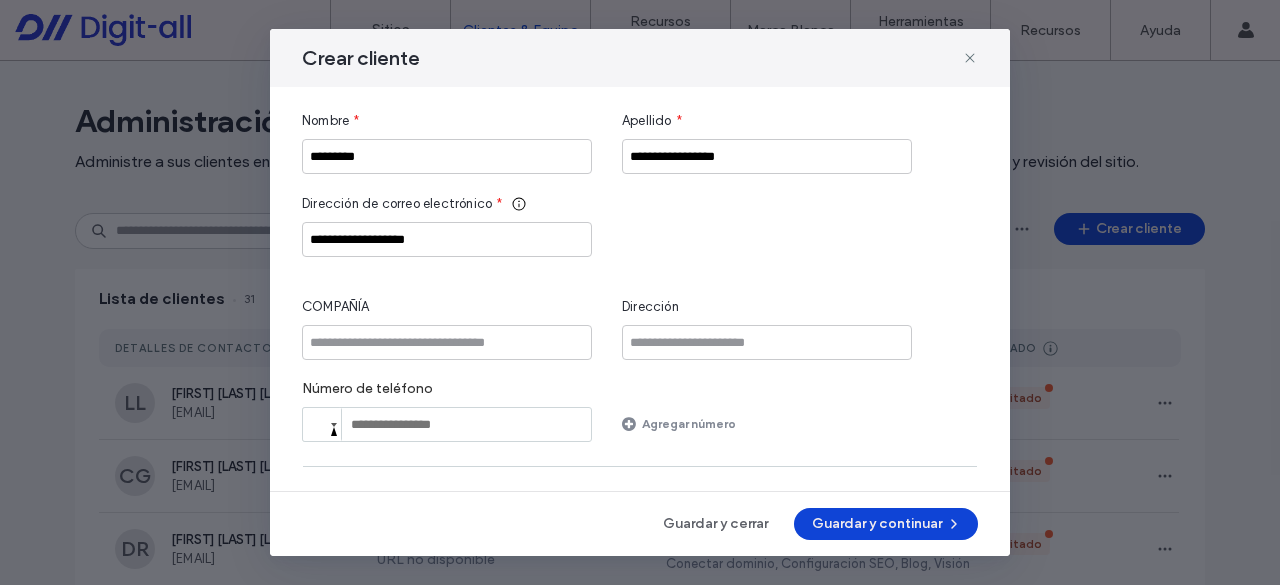 click at bounding box center (322, 424) 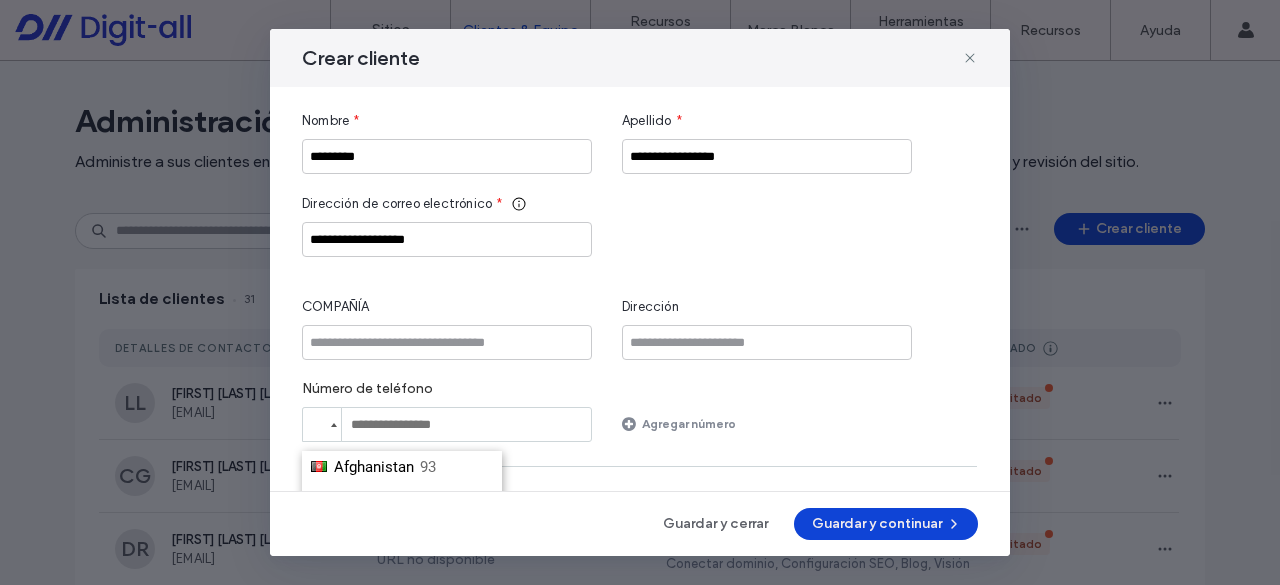 scroll, scrollTop: 160, scrollLeft: 0, axis: vertical 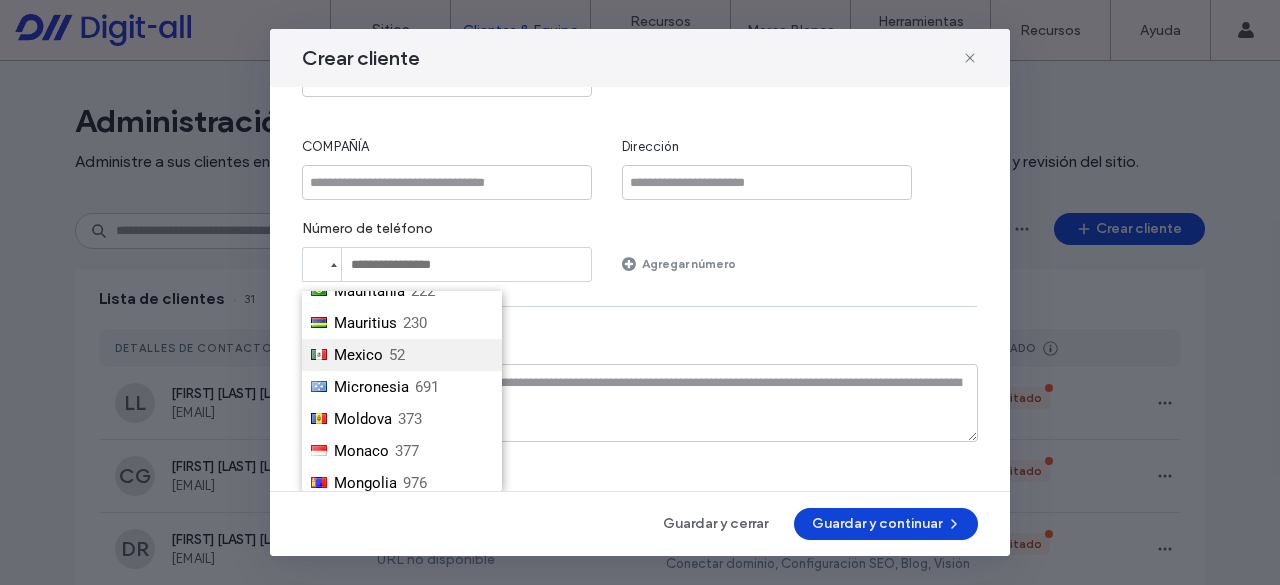 click on "Mexico" at bounding box center (358, 355) 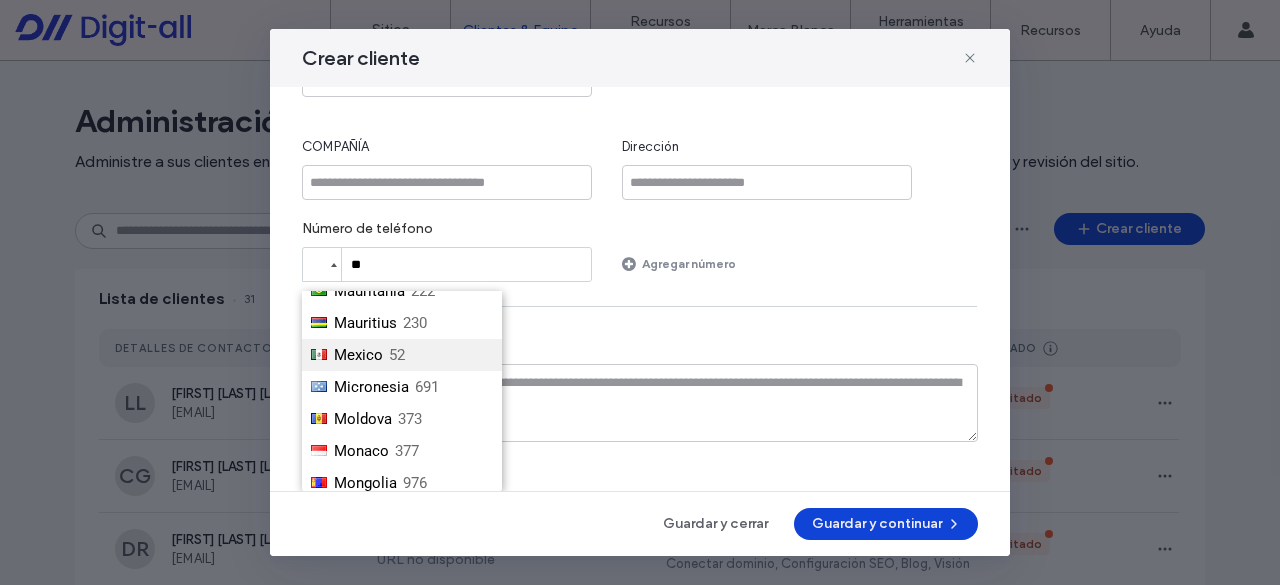 scroll, scrollTop: 138, scrollLeft: 0, axis: vertical 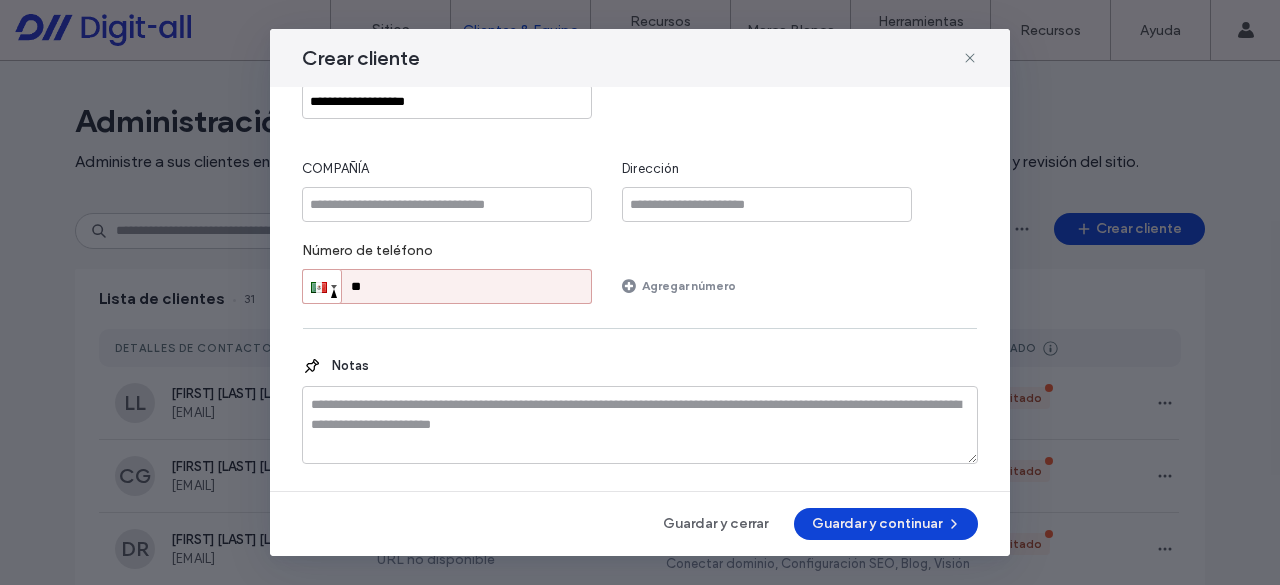 click on "**" at bounding box center (447, 286) 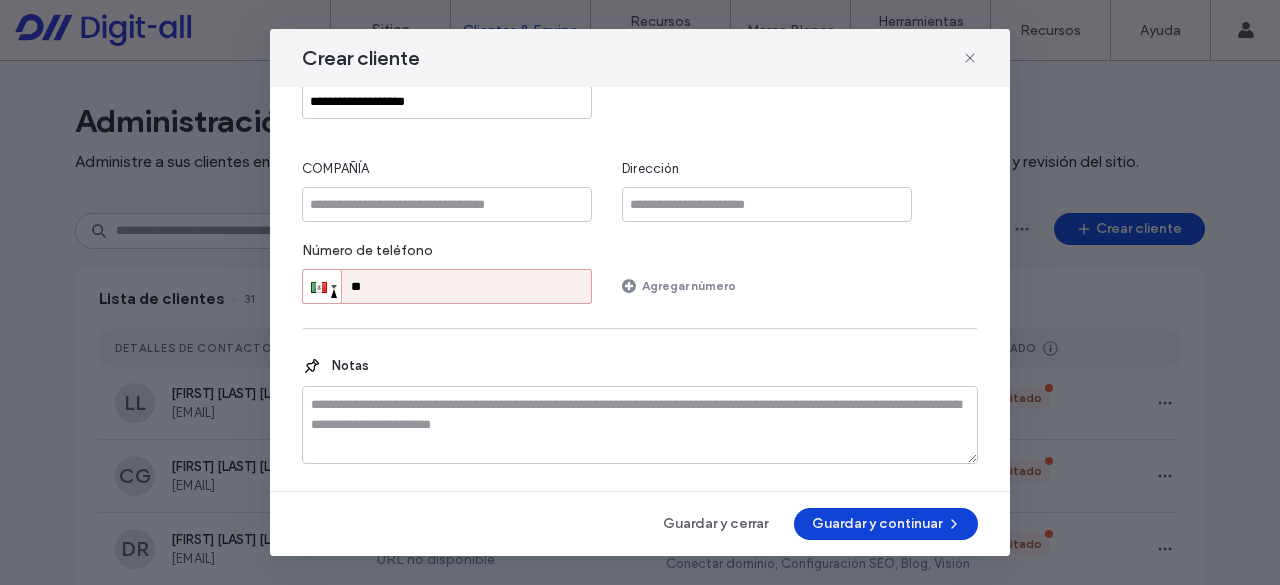 paste on "**********" 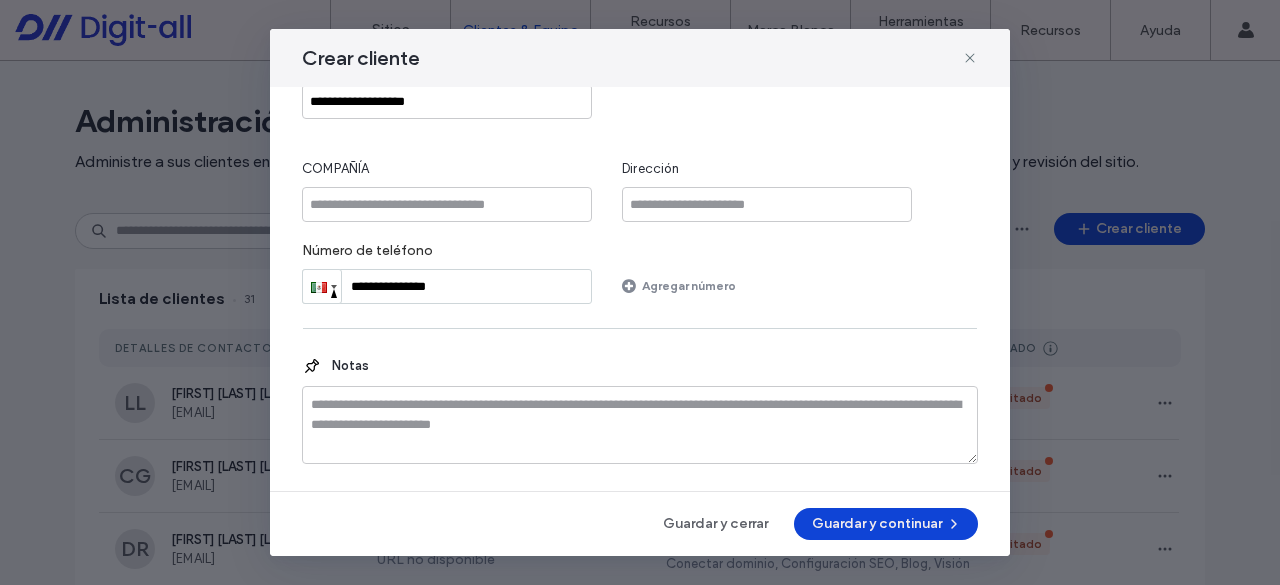 type on "**********" 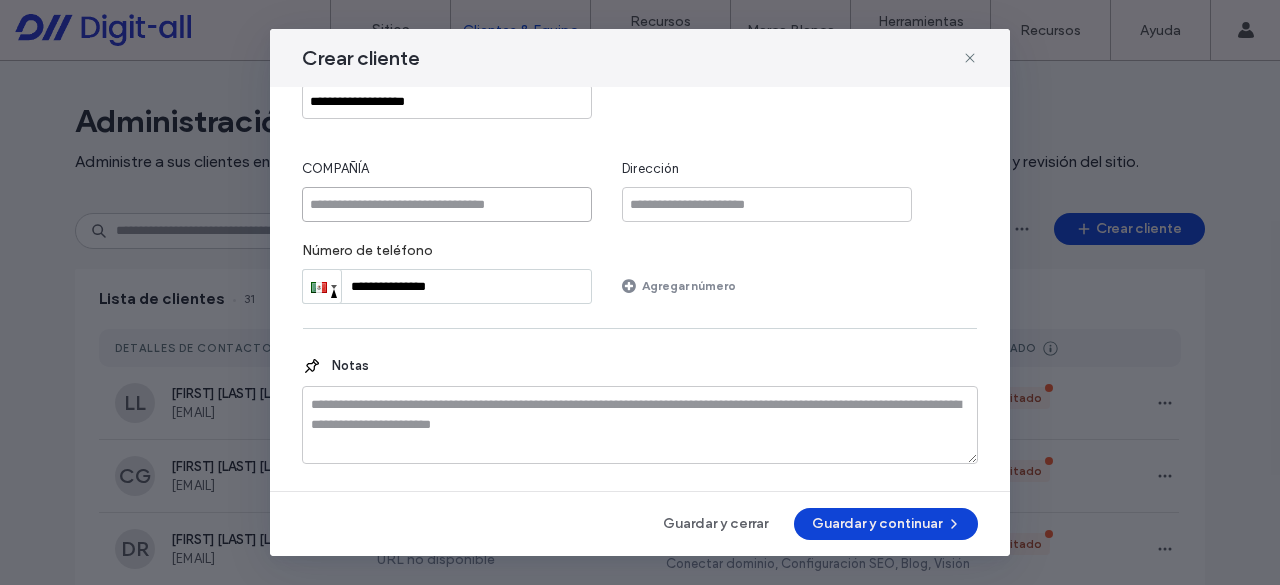 click at bounding box center [447, 204] 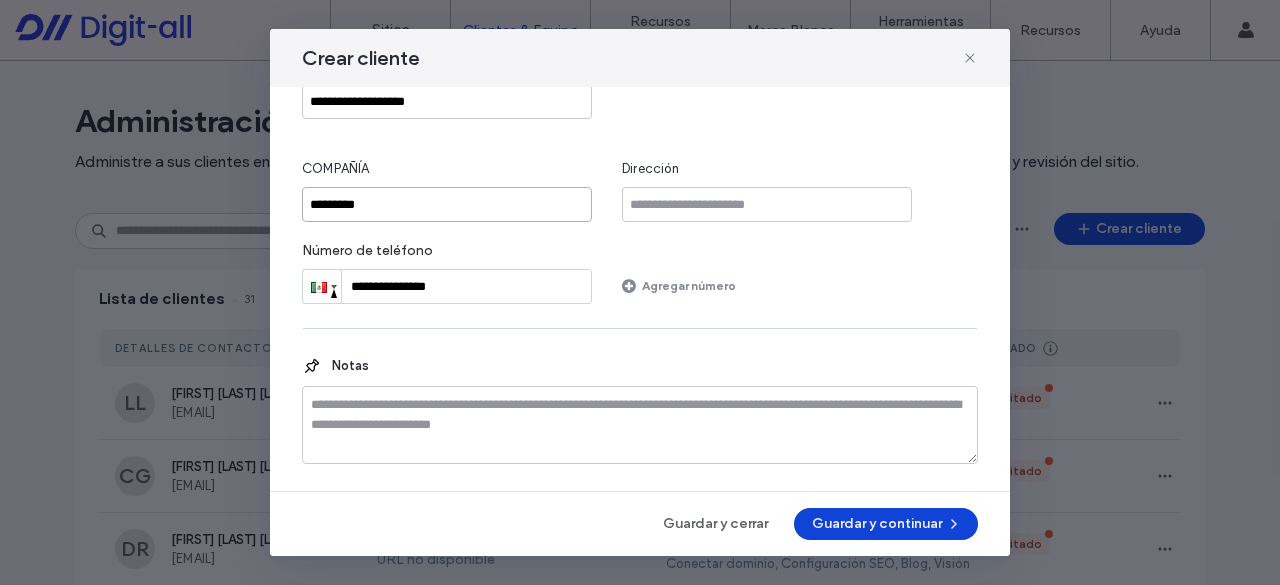 type on "*********" 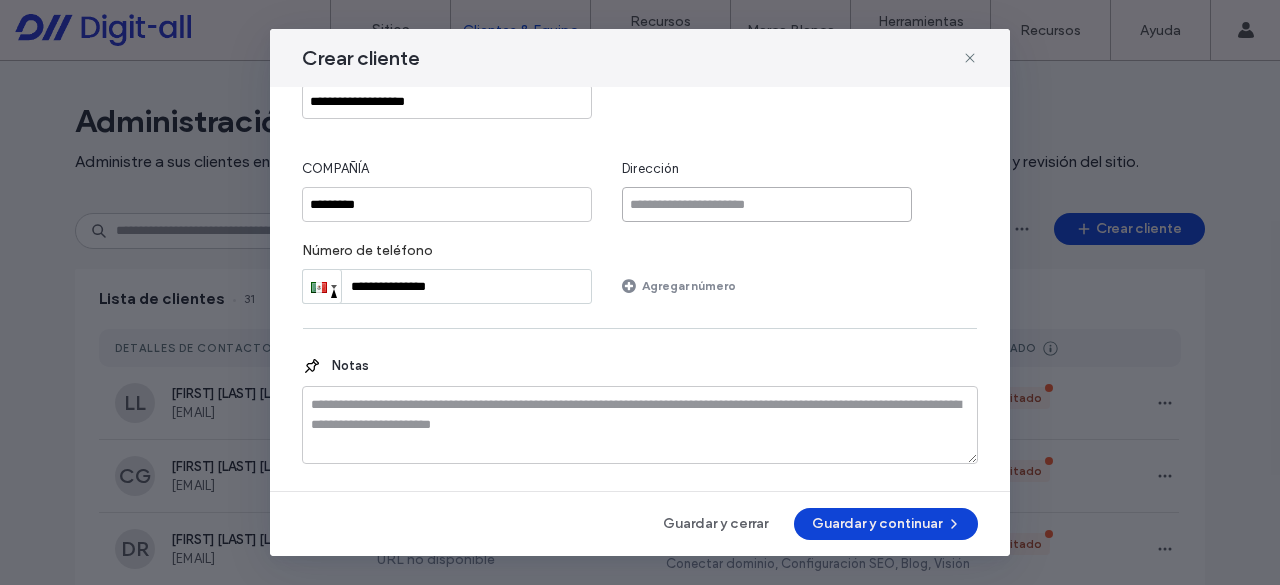 drag, startPoint x: 774, startPoint y: 203, endPoint x: 813, endPoint y: 215, distance: 40.804413 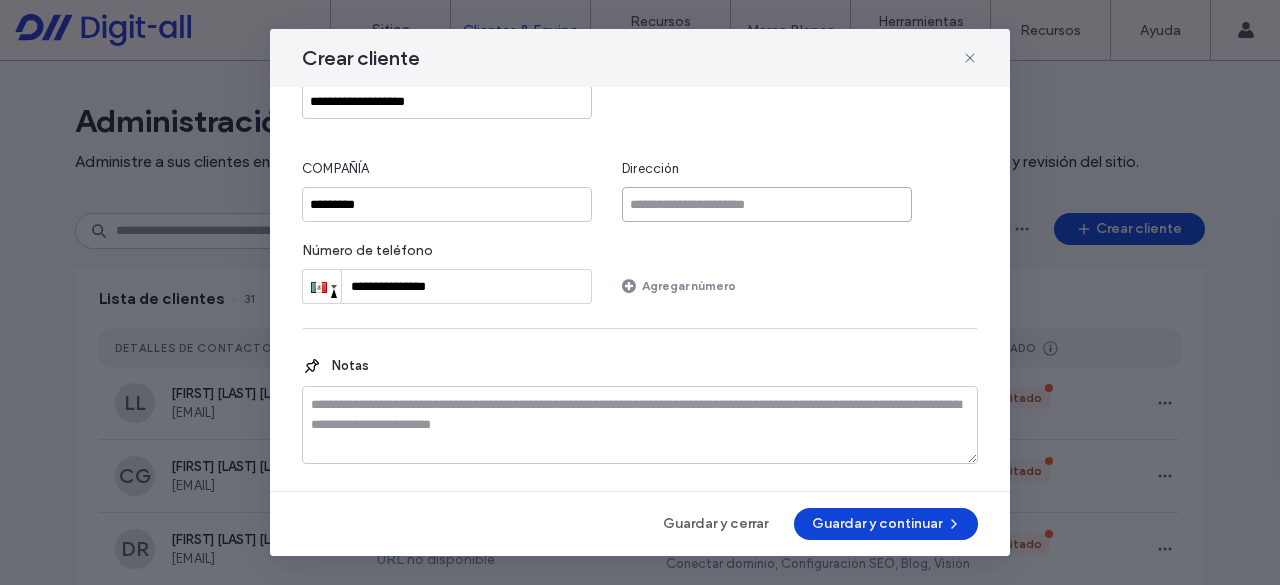 click at bounding box center (767, 204) 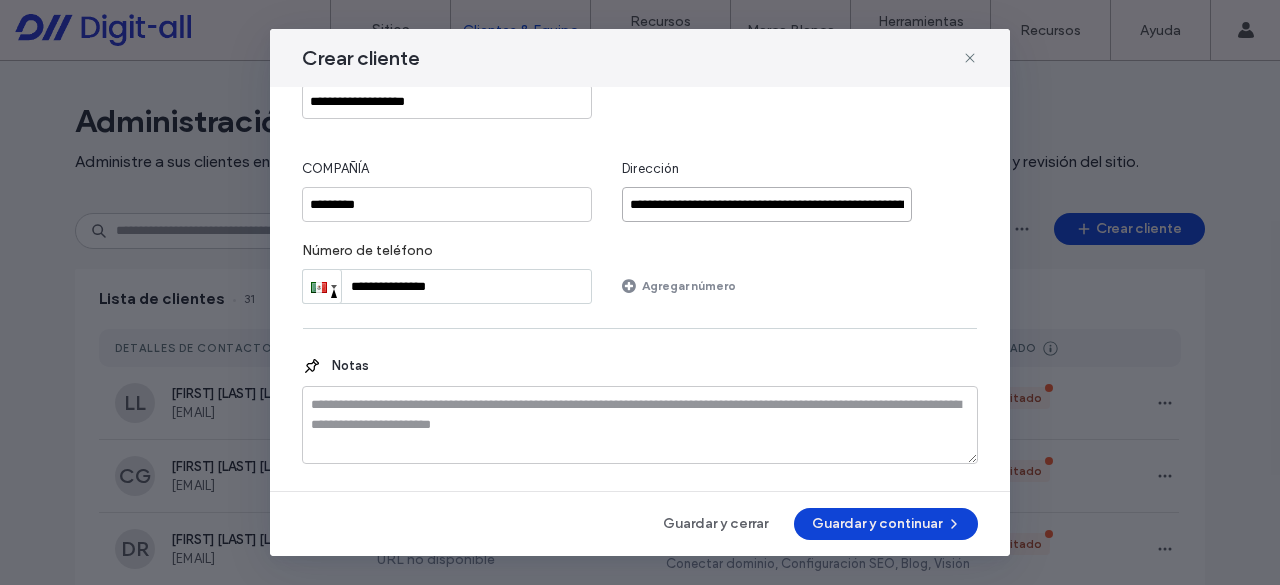 scroll, scrollTop: 0, scrollLeft: 113, axis: horizontal 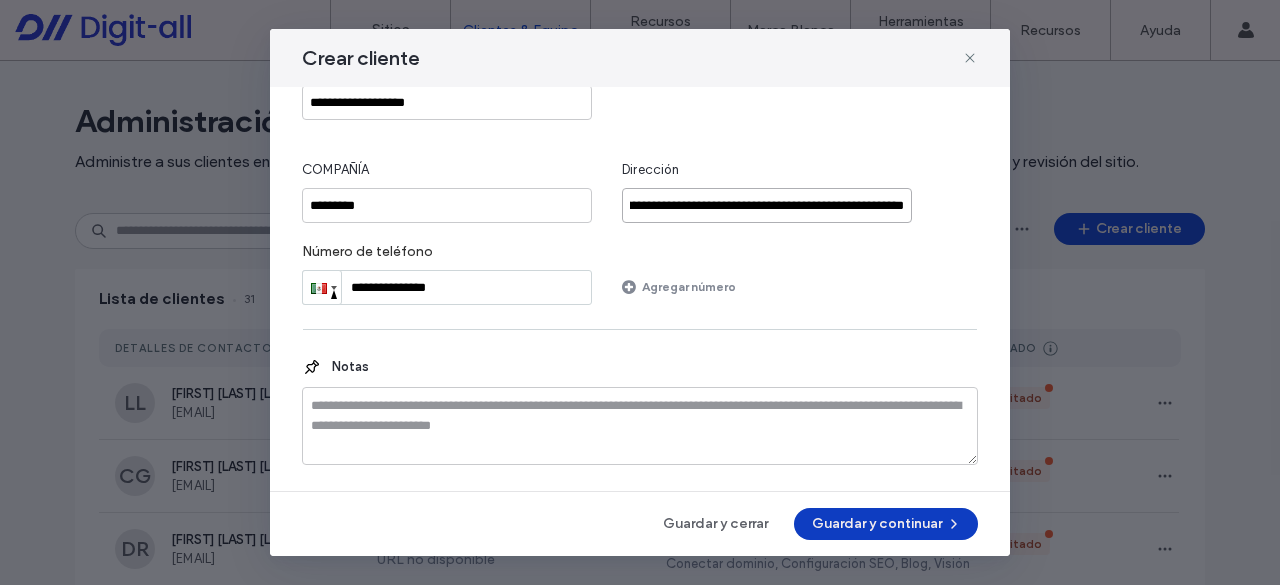 type on "**********" 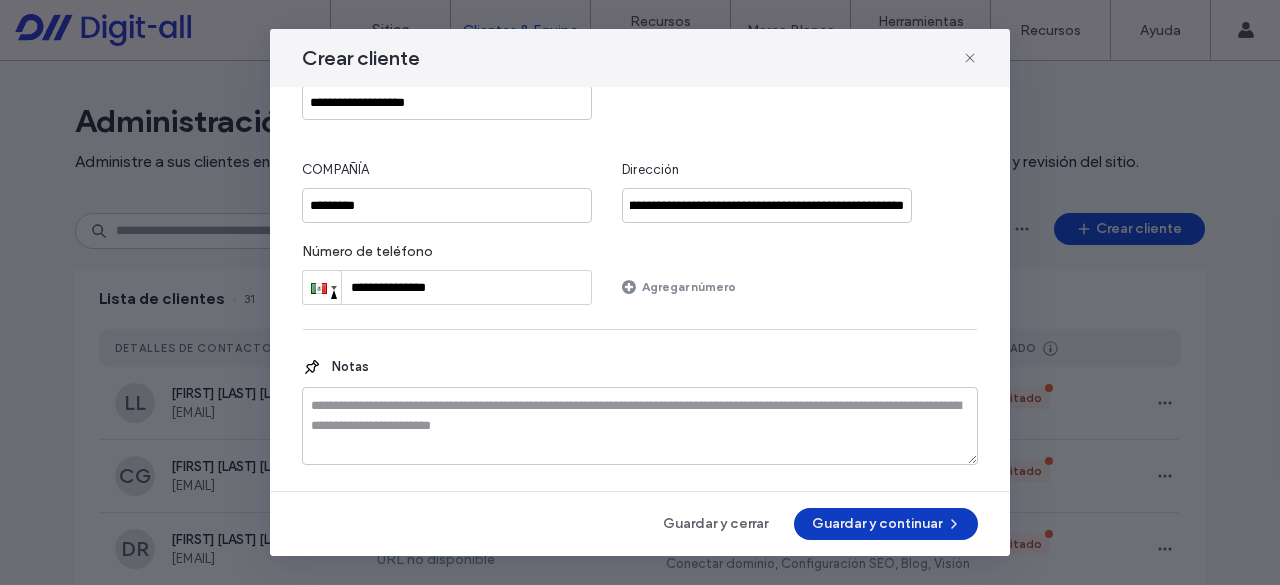 click on "Guardar y continuar" at bounding box center [886, 524] 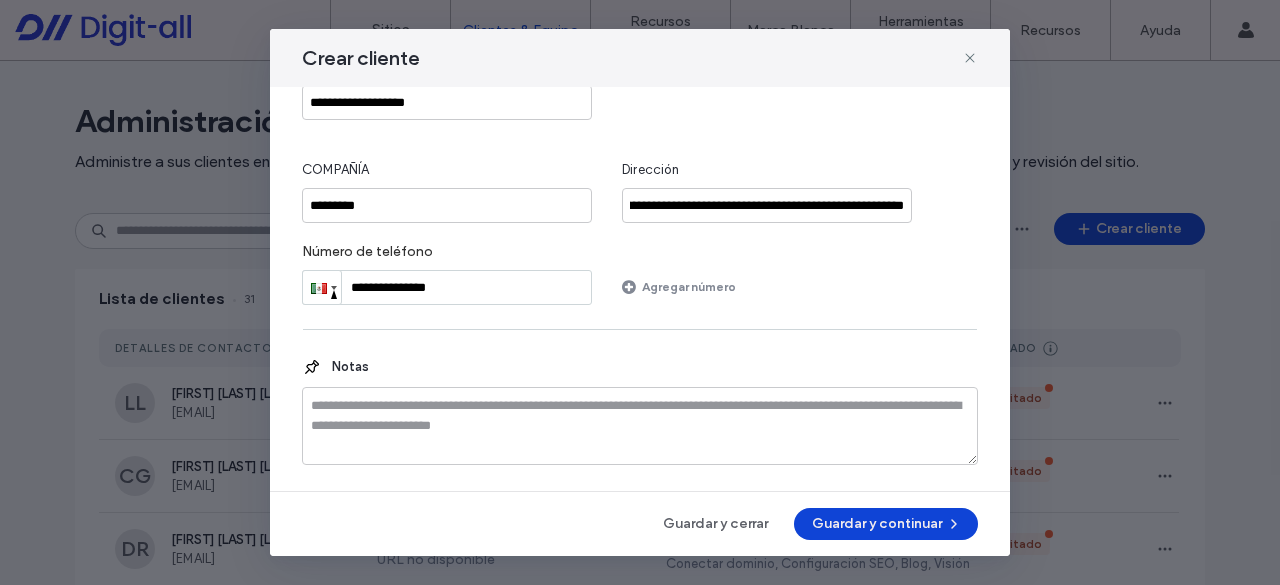 scroll, scrollTop: 0, scrollLeft: 0, axis: both 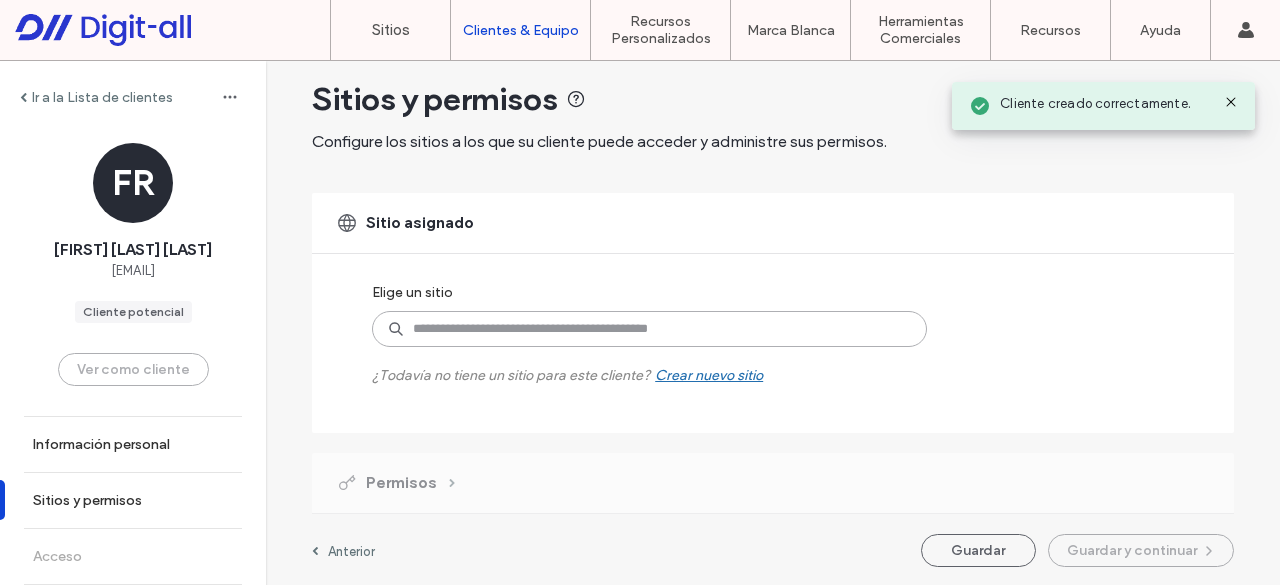 click at bounding box center (649, 329) 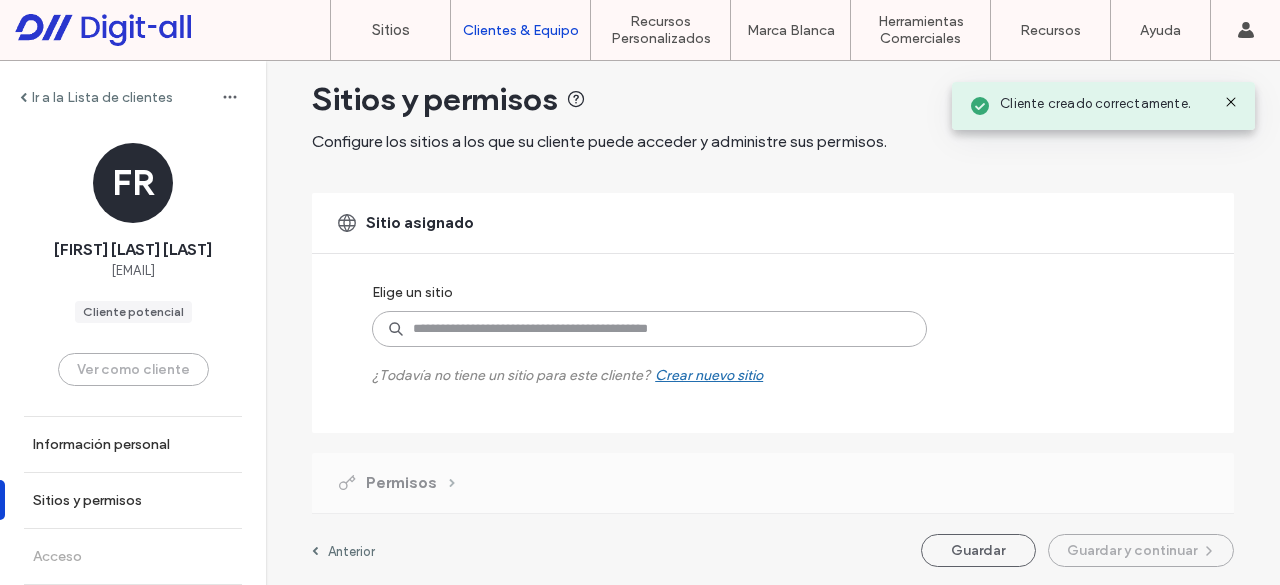 click at bounding box center (649, 329) 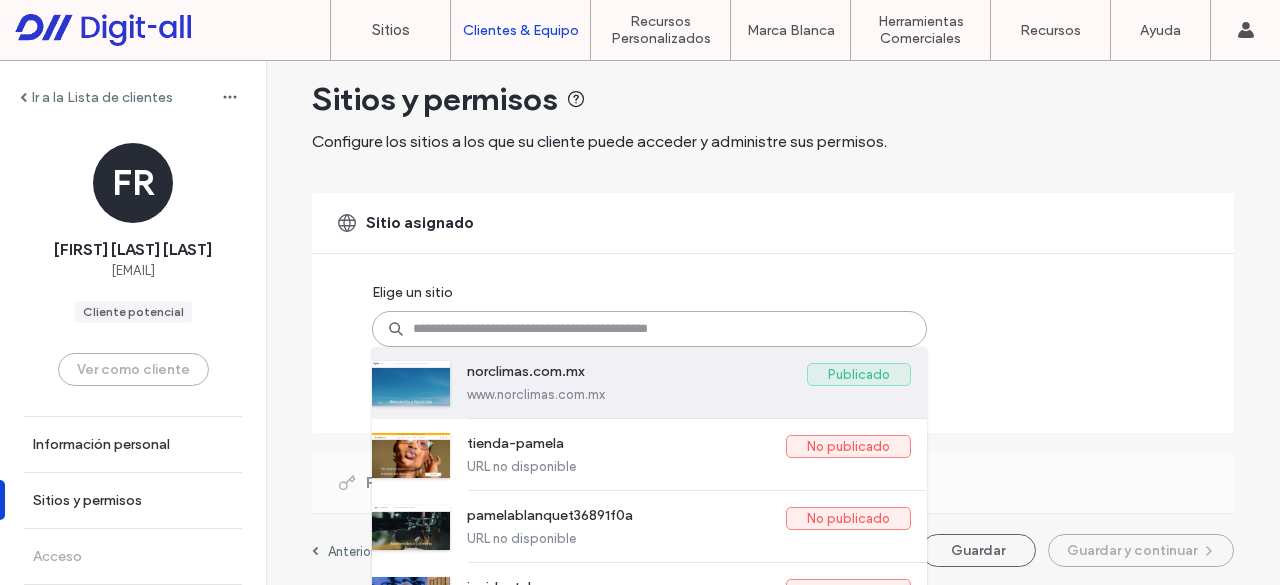 click on "norclimas.com.mx" at bounding box center (637, 375) 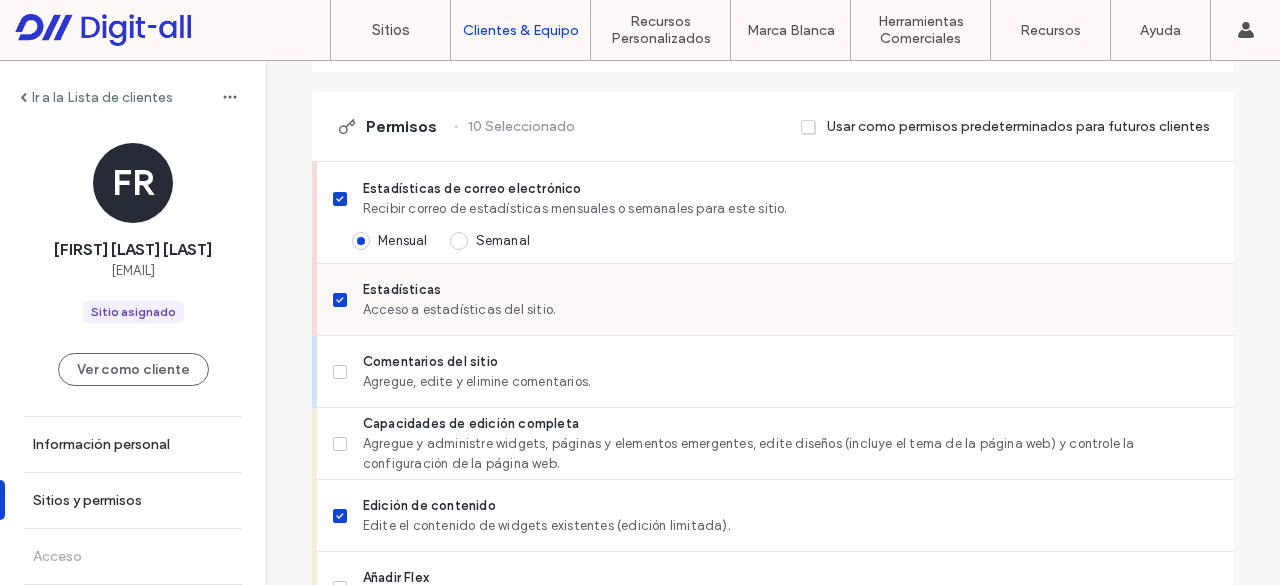 scroll, scrollTop: 522, scrollLeft: 0, axis: vertical 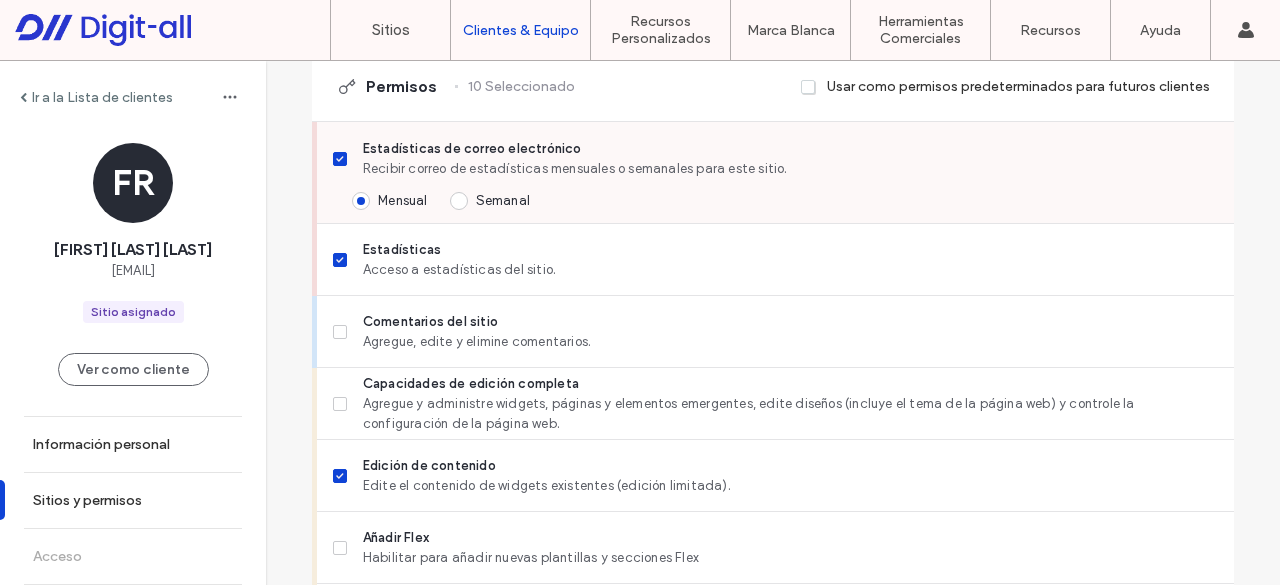 click on "Recibir correo de estadísticas mensuales o semanales para este sitio." at bounding box center [790, 169] 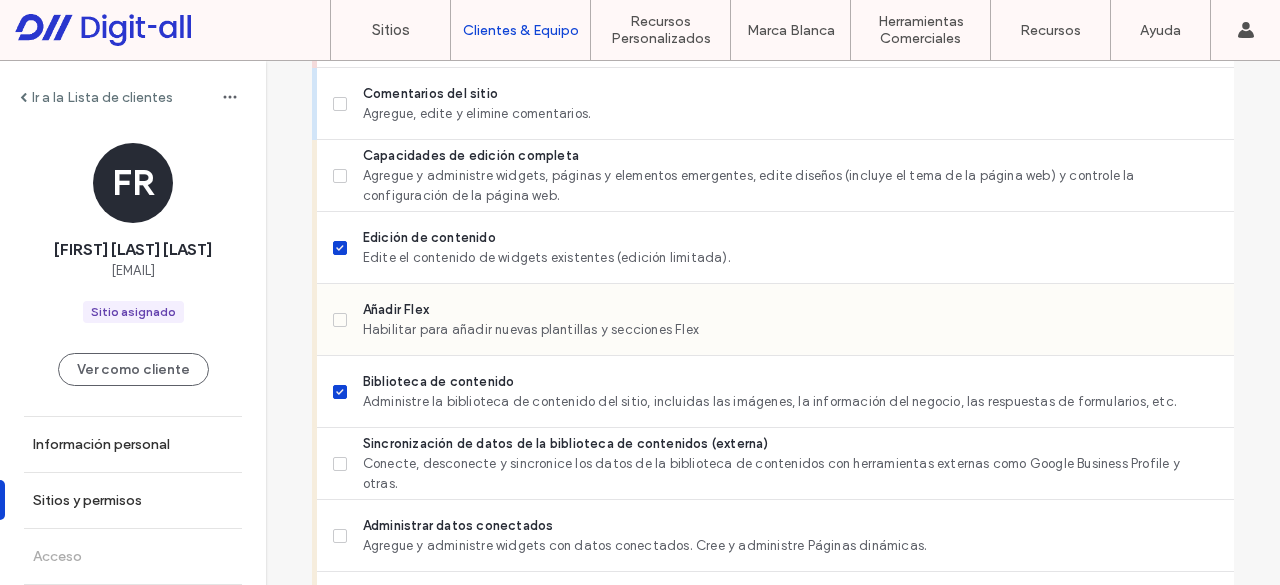 scroll, scrollTop: 722, scrollLeft: 0, axis: vertical 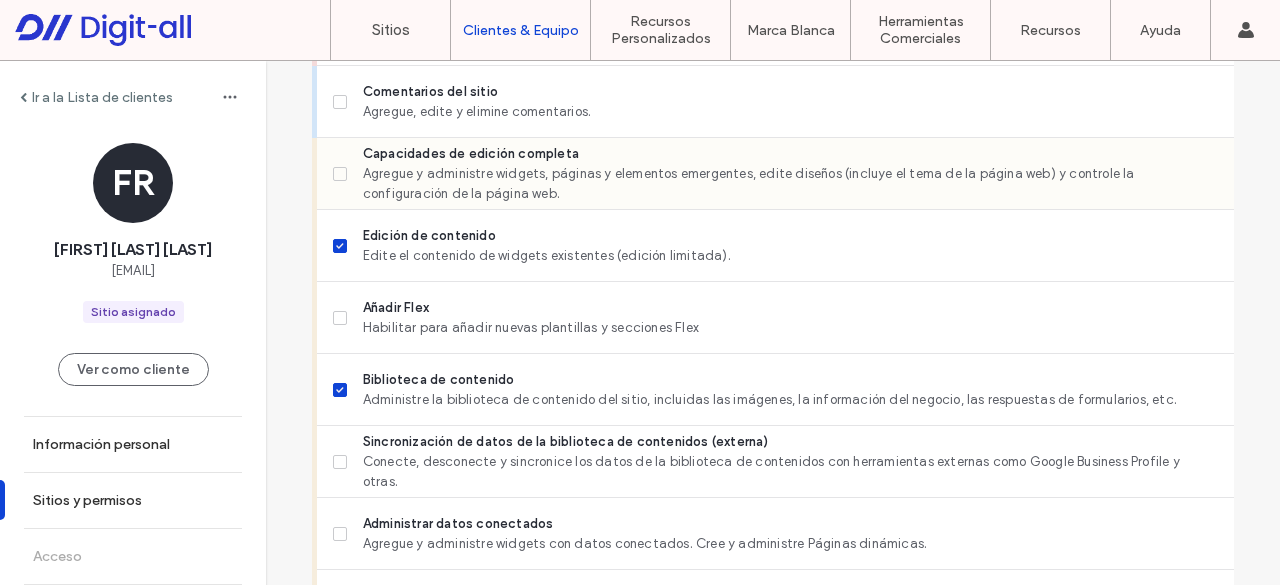 click on "Agregue y administre widgets, páginas y elementos emergentes, edite diseños (incluye el tema de la página web) y controle la configuración de la página web." at bounding box center [790, 184] 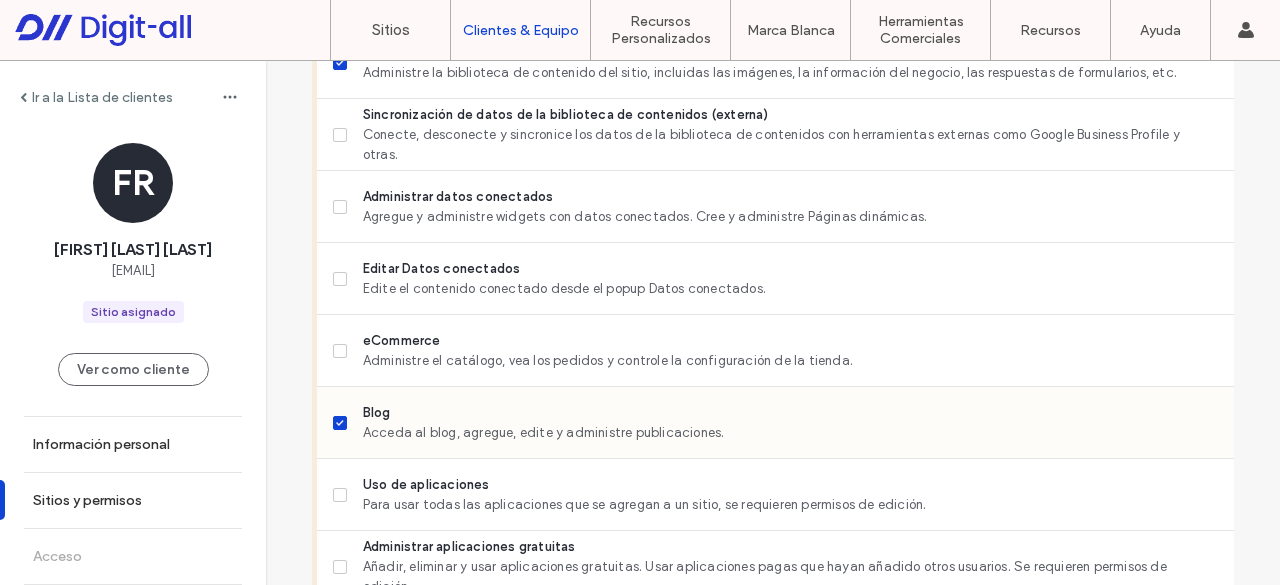scroll, scrollTop: 1122, scrollLeft: 0, axis: vertical 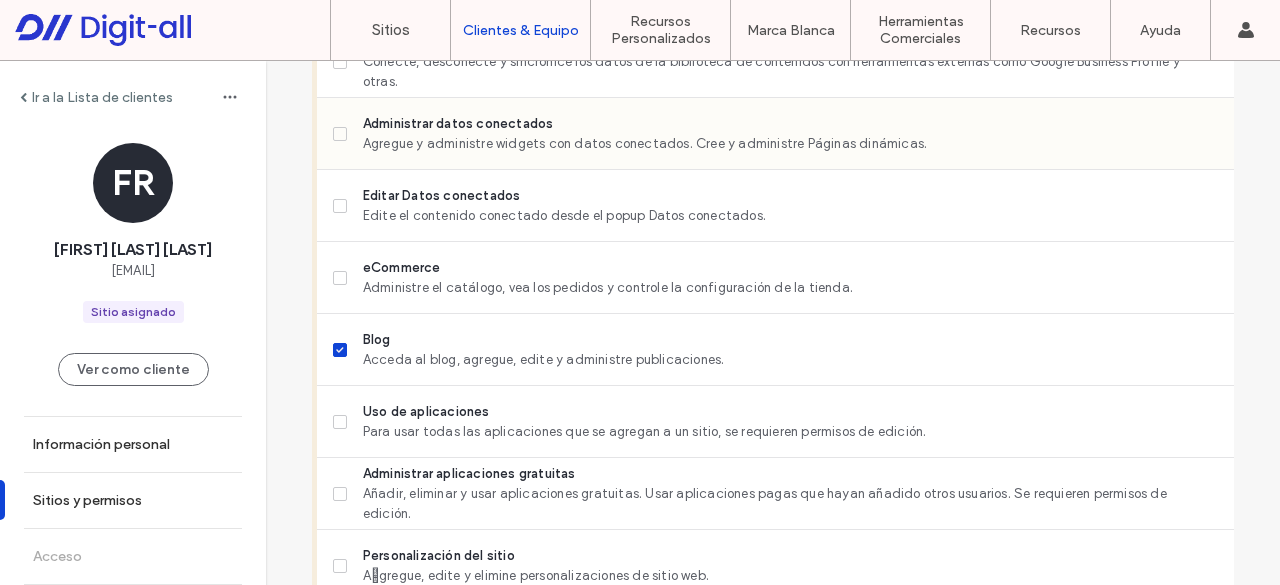 click on "Agregue y administre widgets con datos conectados. Cree y administre Páginas dinámicas." at bounding box center [790, 144] 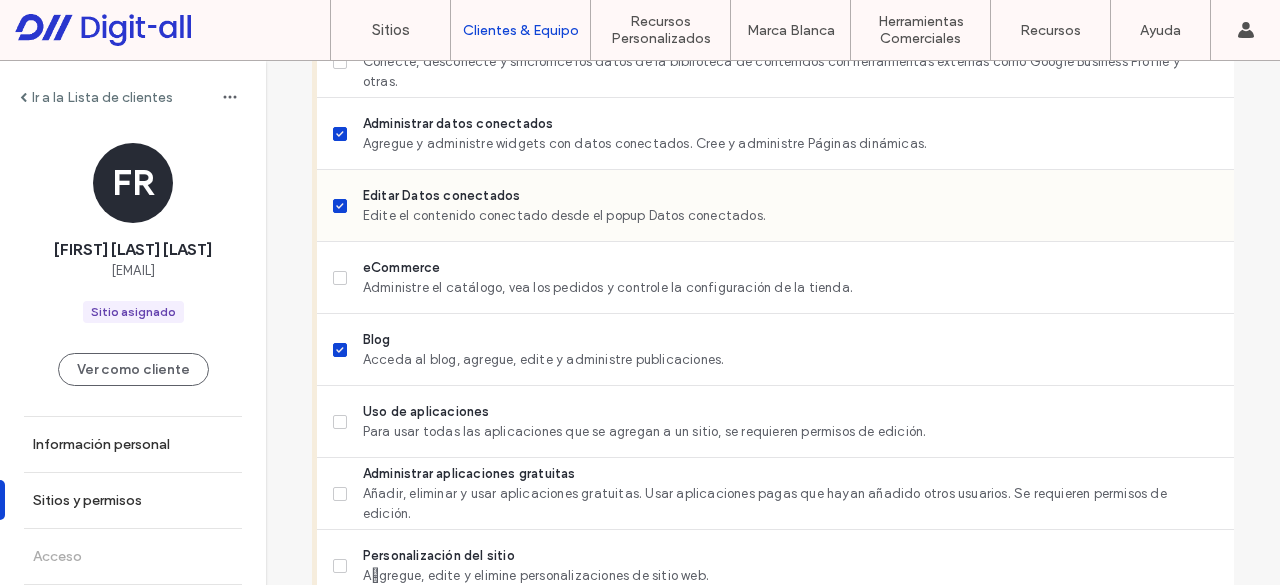 click on "Editar Datos conectados" at bounding box center (790, 196) 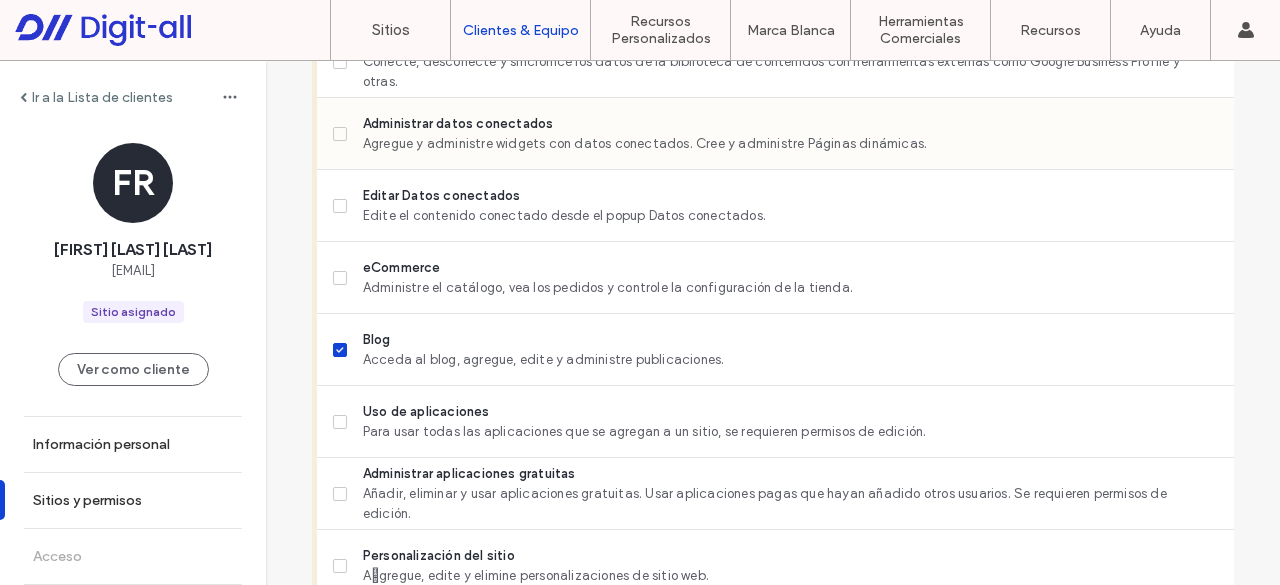 click on "Administrar datos conectados" at bounding box center (790, 124) 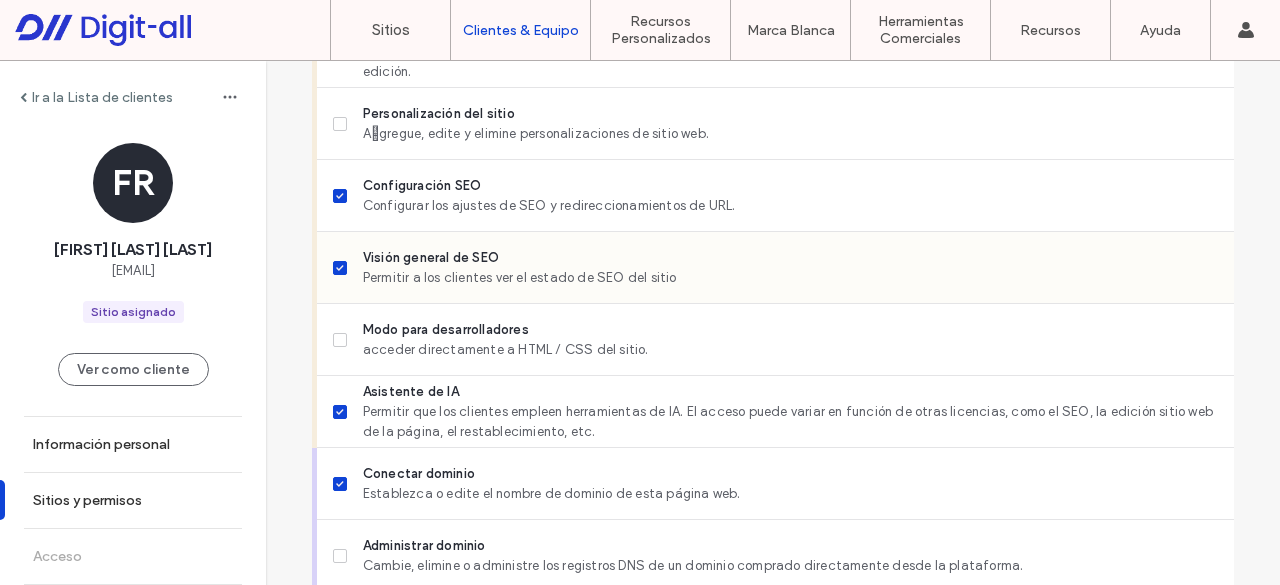 scroll, scrollTop: 1522, scrollLeft: 0, axis: vertical 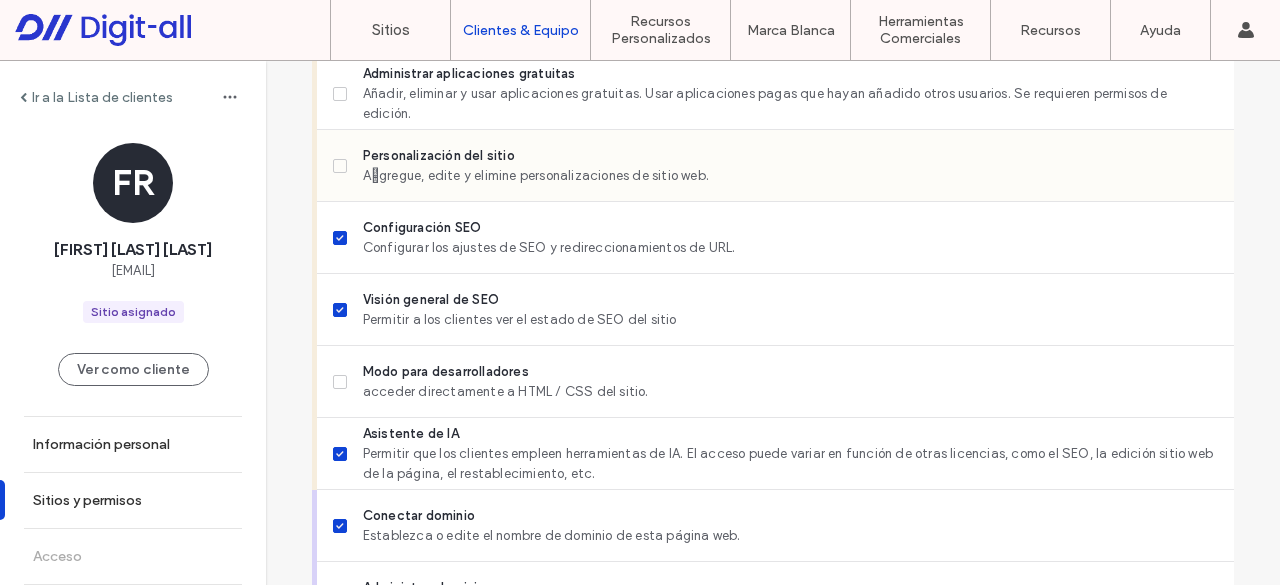 click on "Personalización del sitio" at bounding box center [790, 156] 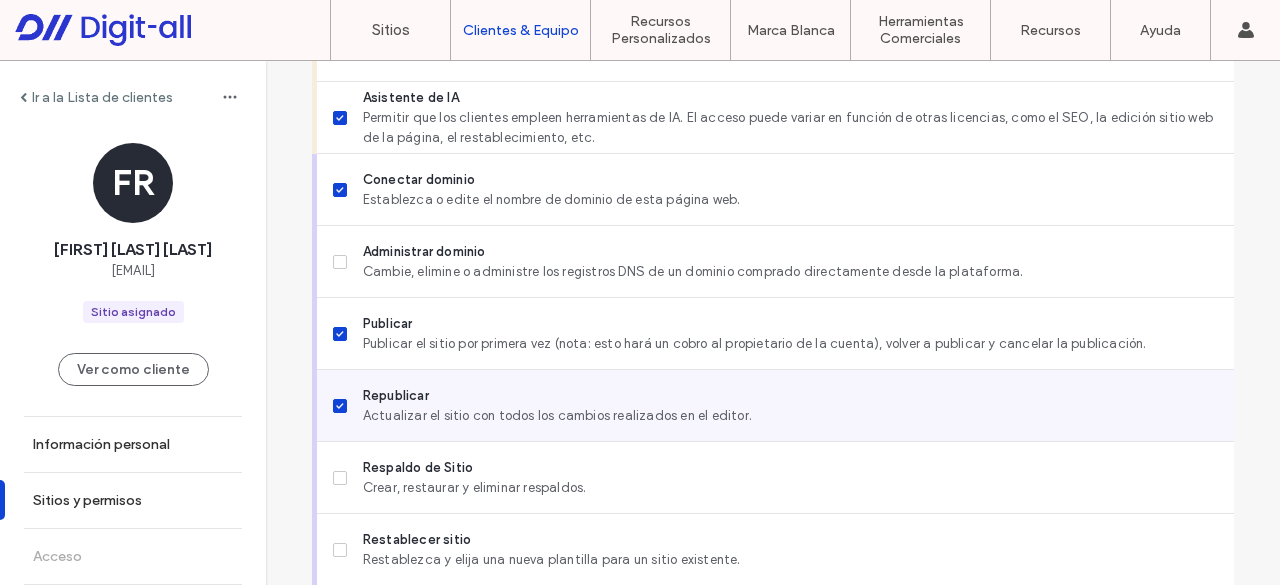 scroll, scrollTop: 1930, scrollLeft: 0, axis: vertical 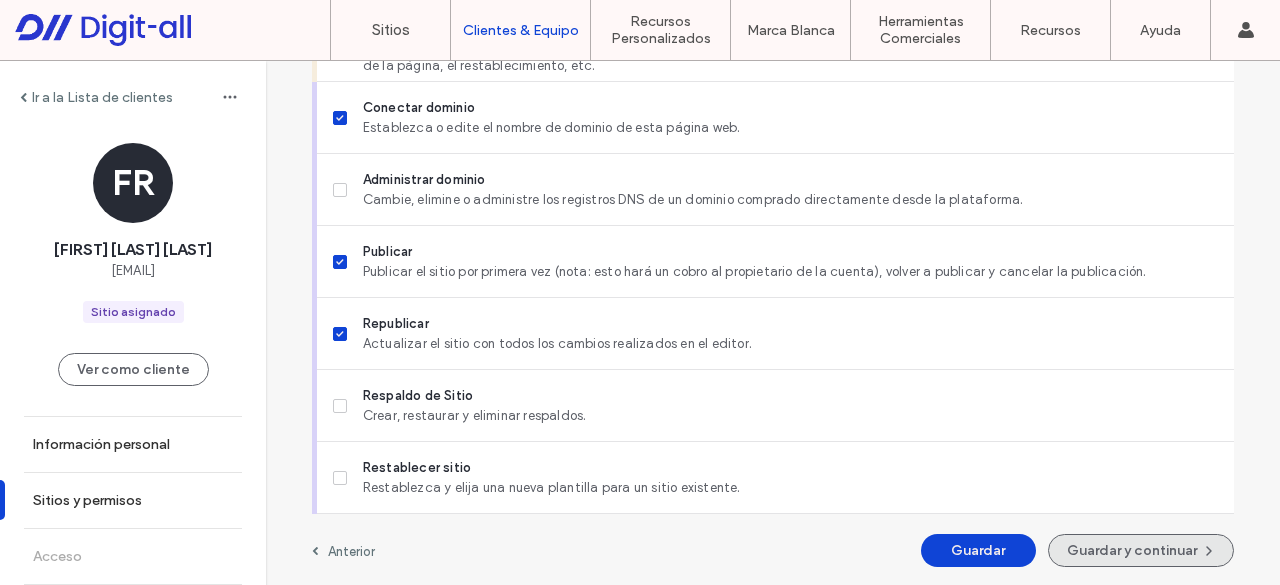 click on "Guardar y continuar" at bounding box center [1141, 550] 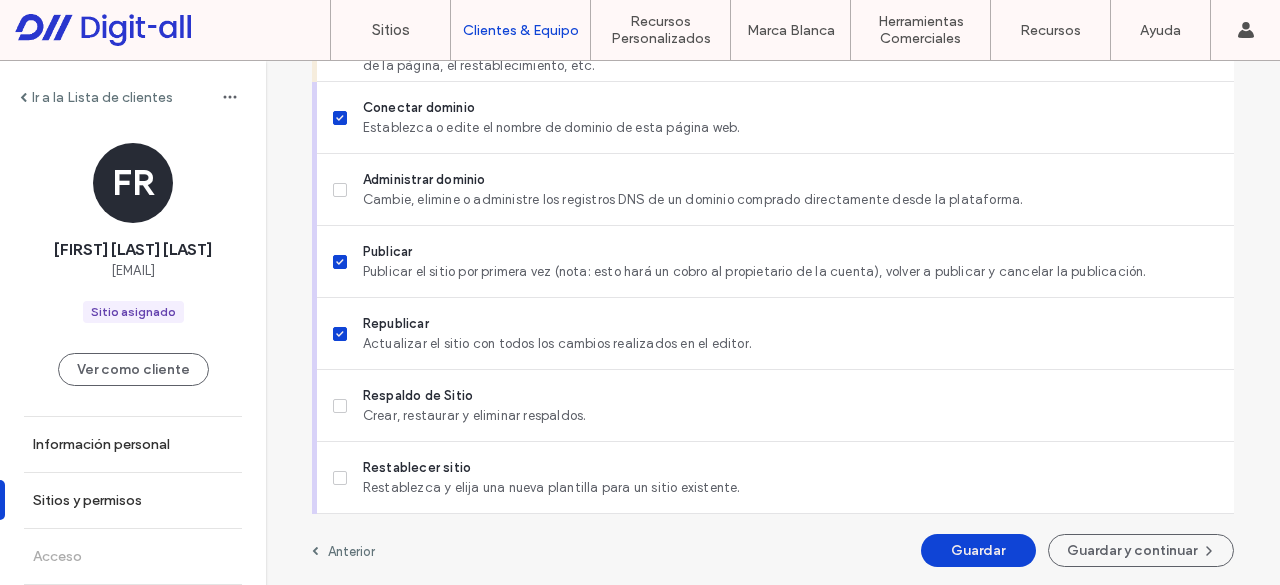 scroll, scrollTop: 0, scrollLeft: 0, axis: both 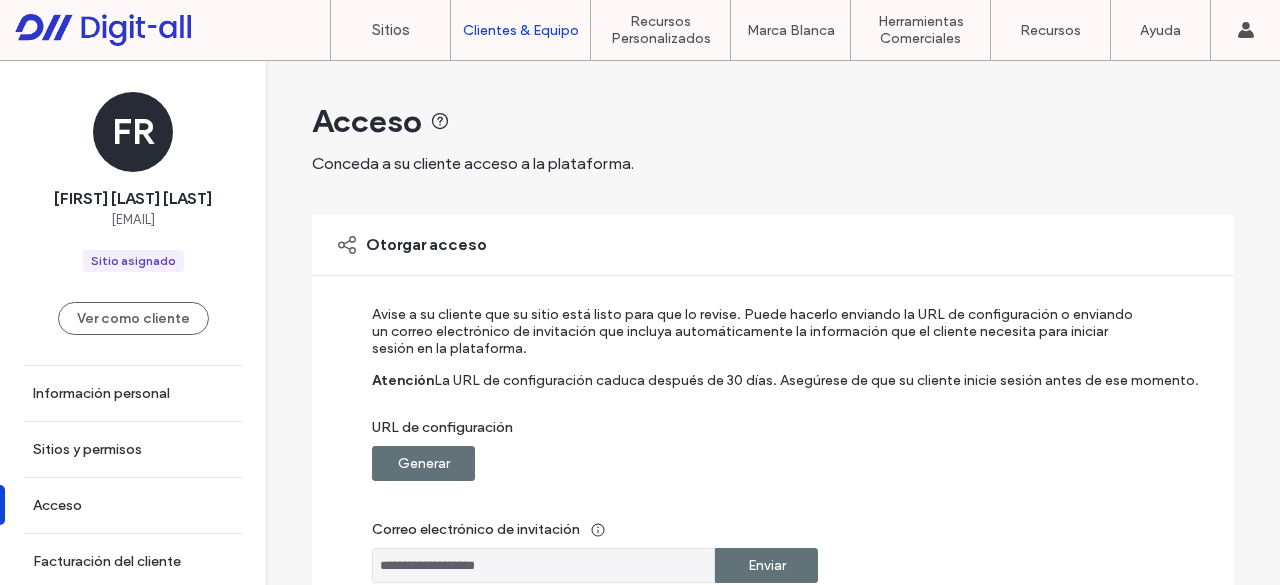 click on "Generar" at bounding box center [424, 463] 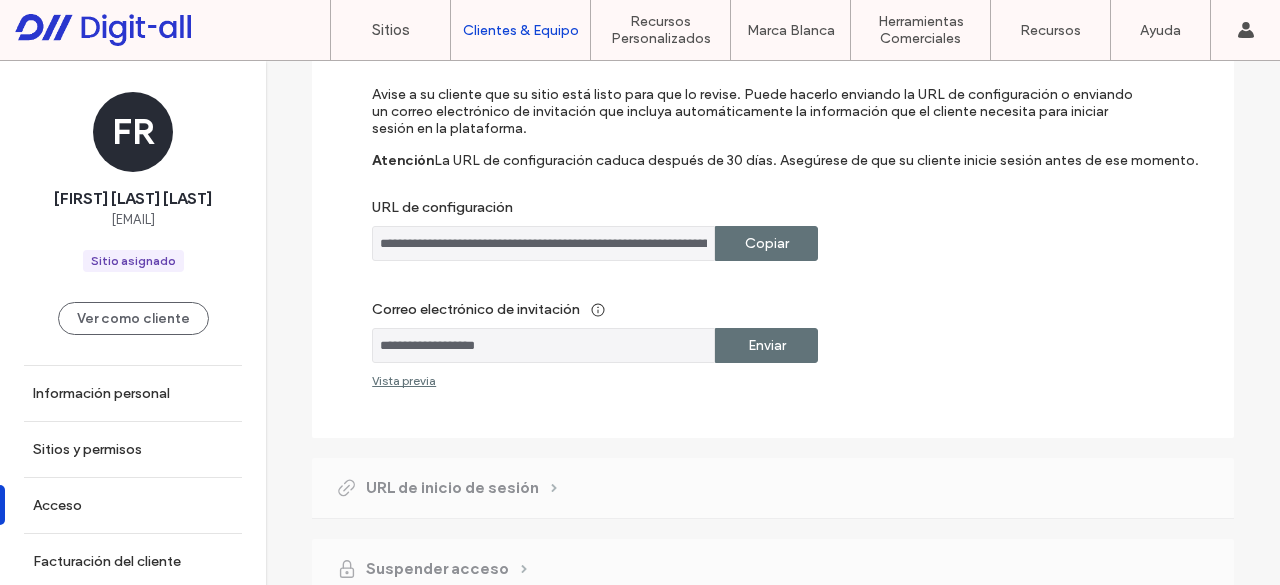 scroll, scrollTop: 300, scrollLeft: 0, axis: vertical 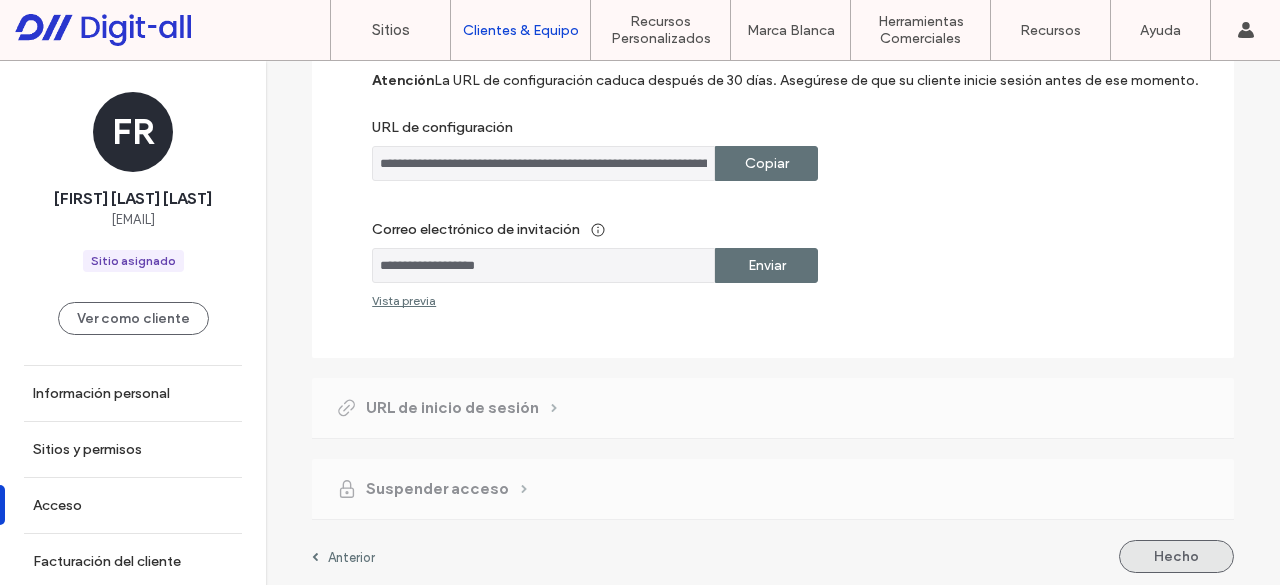 click on "Hecho" at bounding box center [1176, 556] 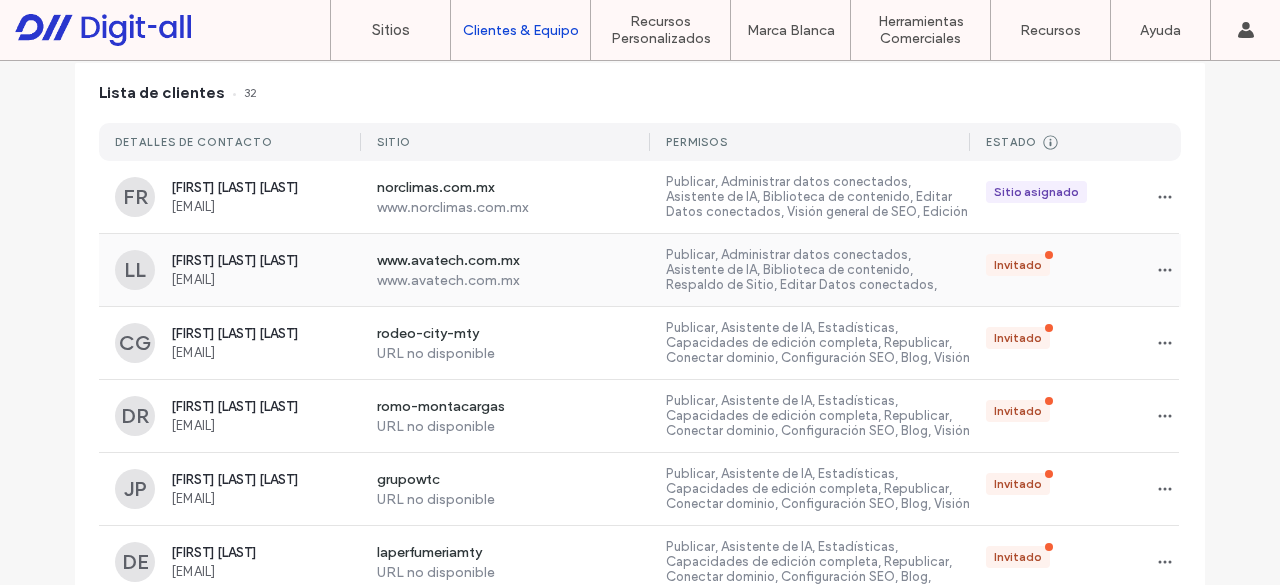 scroll, scrollTop: 100, scrollLeft: 0, axis: vertical 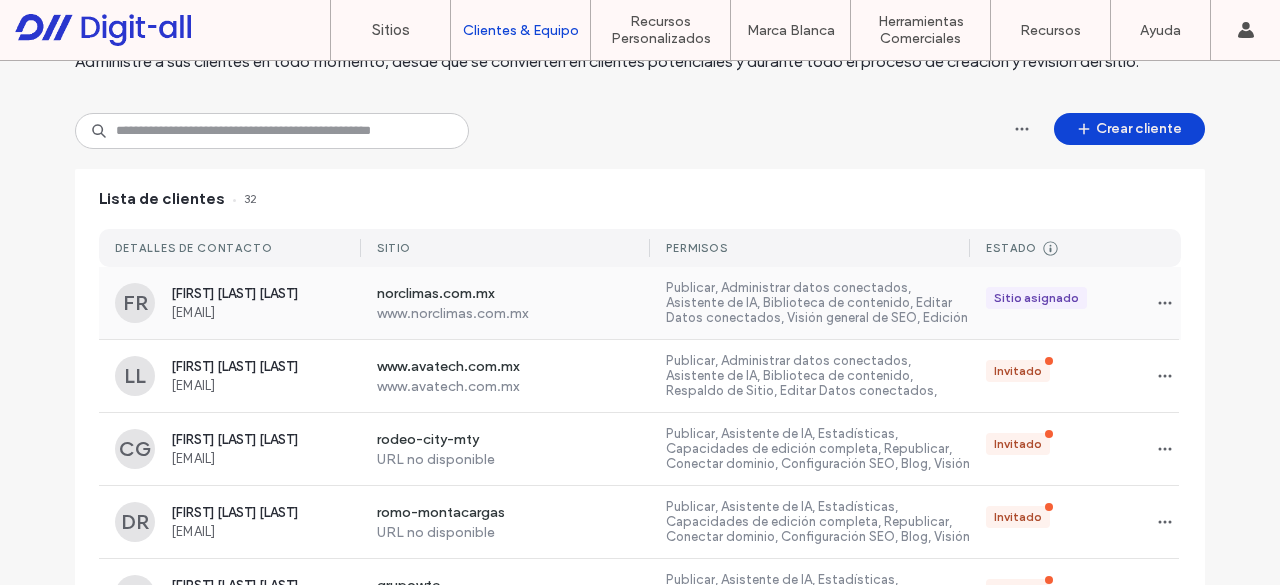click on "Publicar, Administrar datos conectados, Asistente de IA, Biblioteca de contenido, Editar Datos conectados, Visión general de SEO, Edición de contenido, Estadísticas, Capacidades de edición completa, Republicar, Conectar dominio, Configuración SEO, Personalización del sitio, Blog" at bounding box center [818, 303] 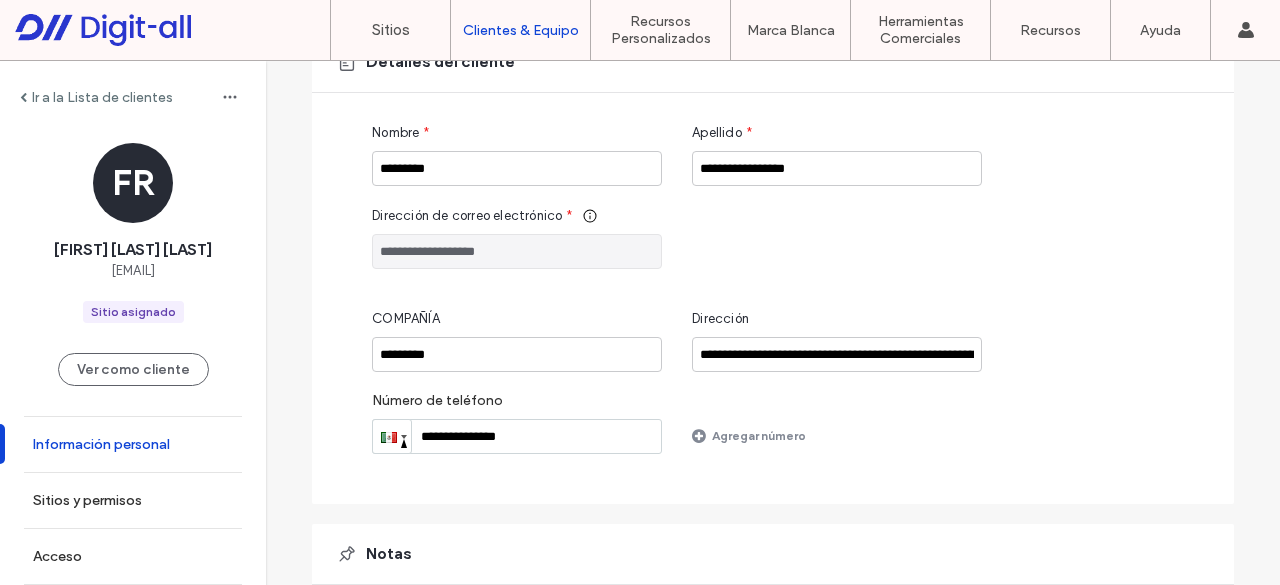 scroll, scrollTop: 300, scrollLeft: 0, axis: vertical 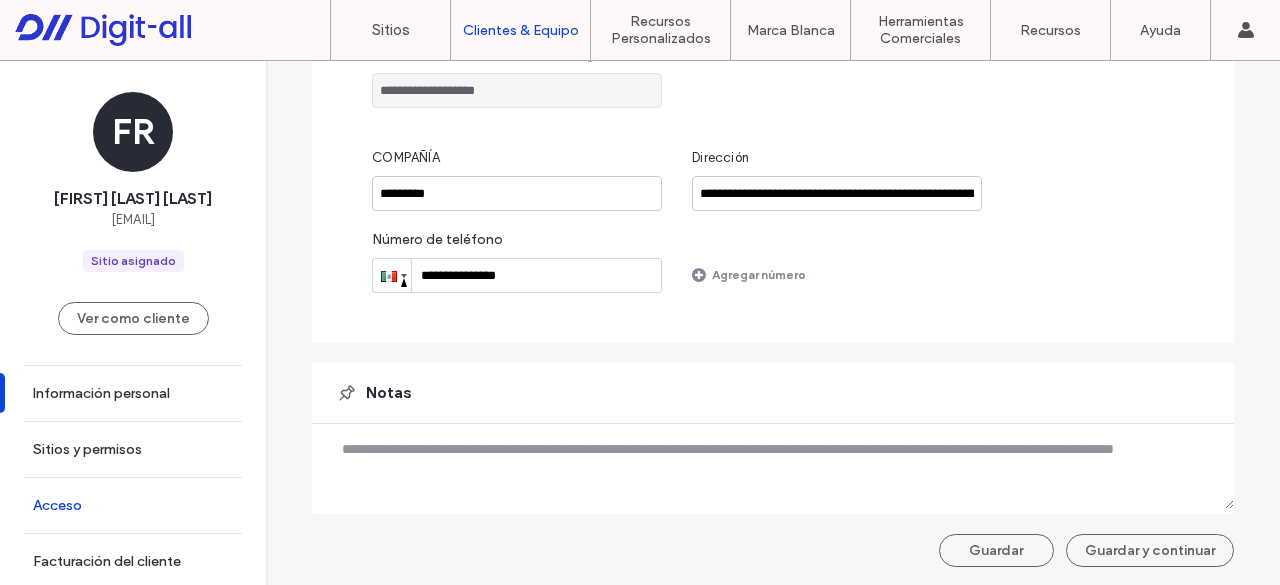 click on "Acceso" at bounding box center (133, 505) 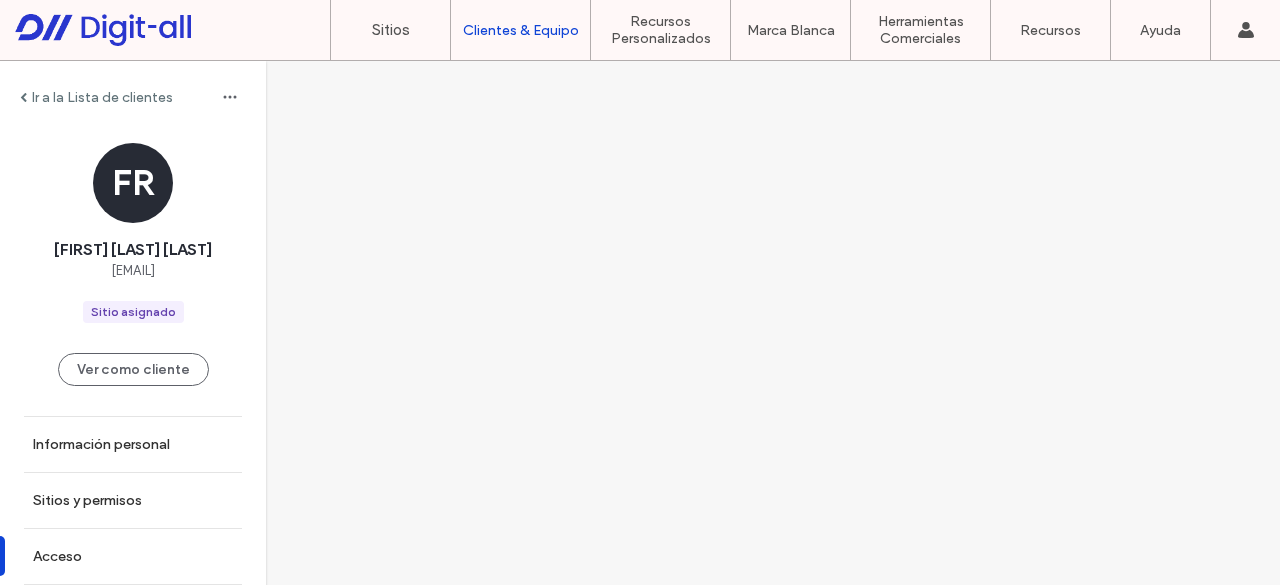scroll, scrollTop: 0, scrollLeft: 0, axis: both 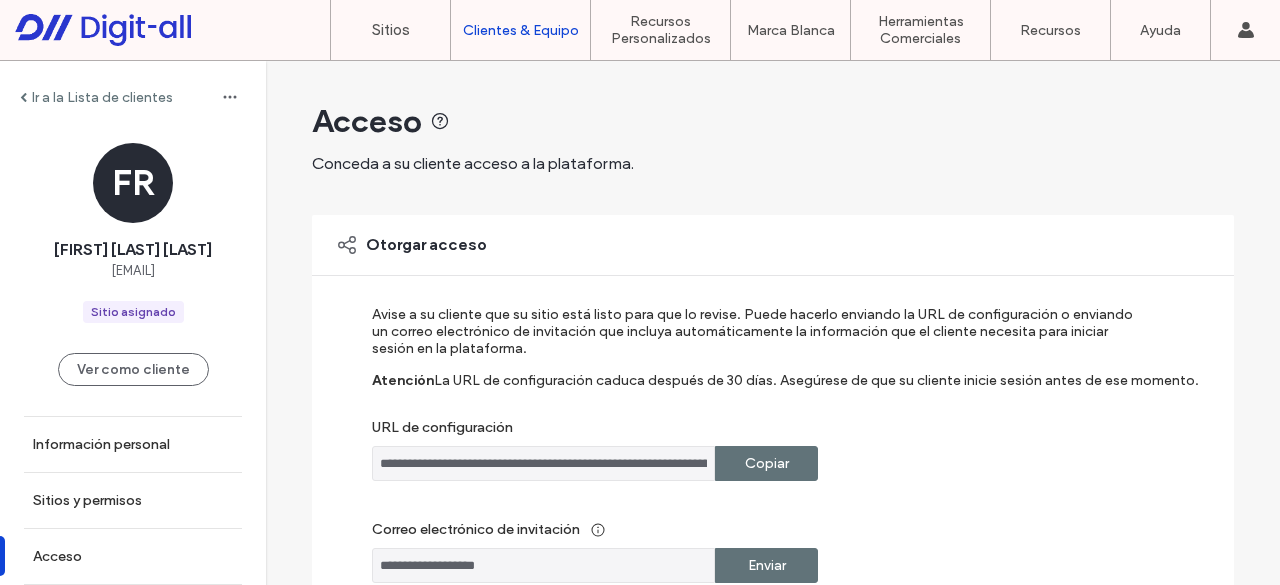 click on "Copiar" at bounding box center (767, 463) 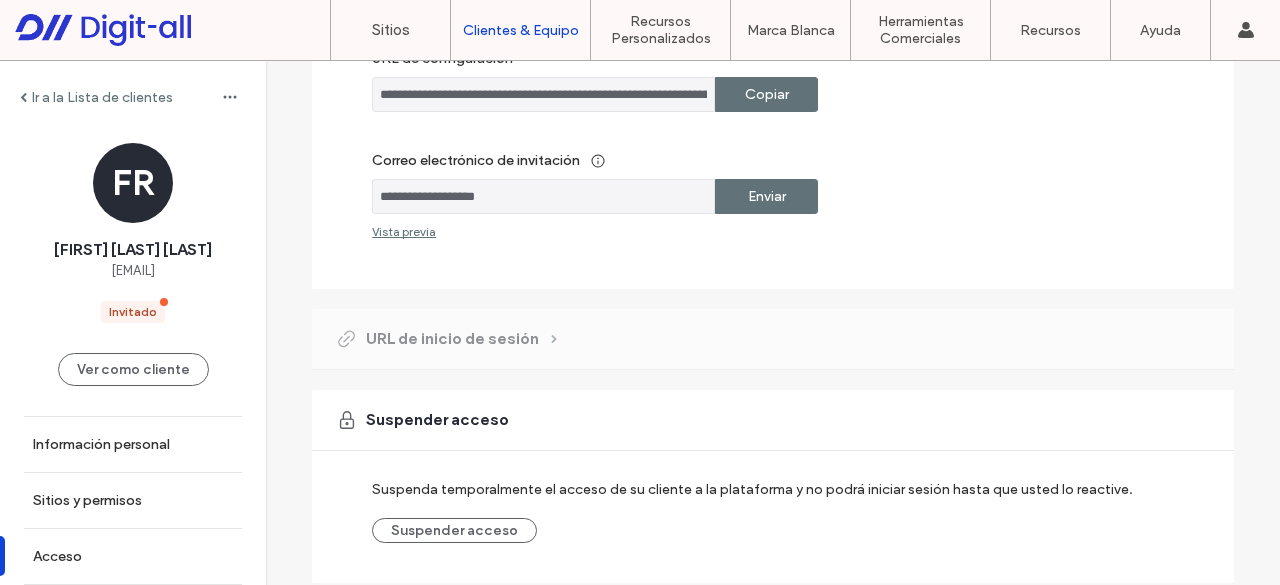 scroll, scrollTop: 436, scrollLeft: 0, axis: vertical 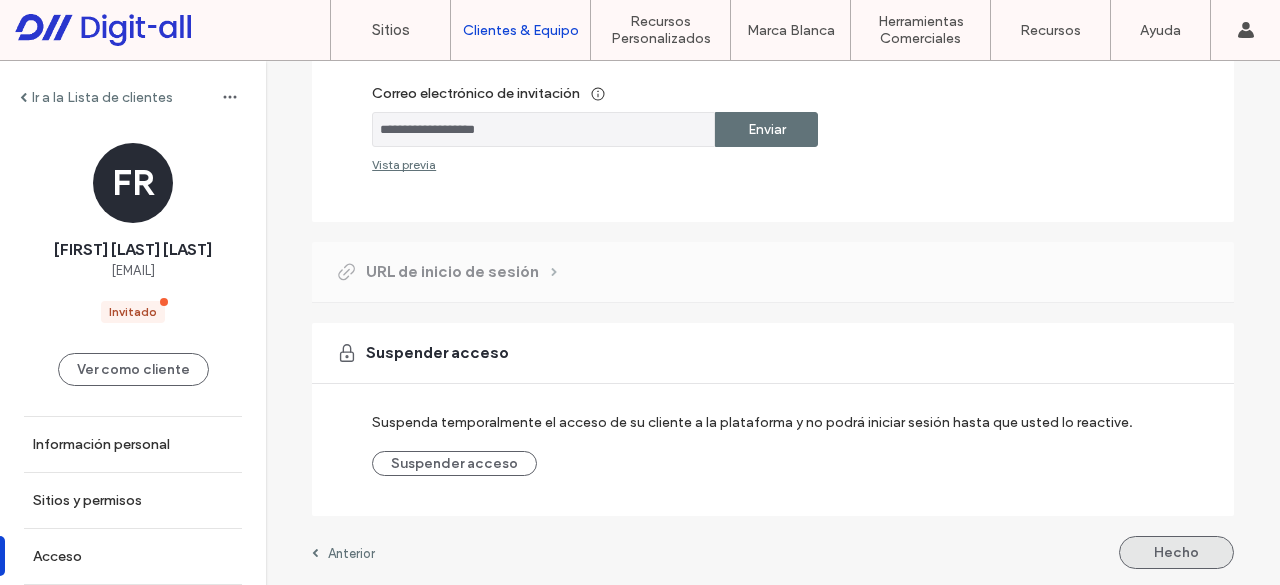 click on "Hecho" at bounding box center (1176, 552) 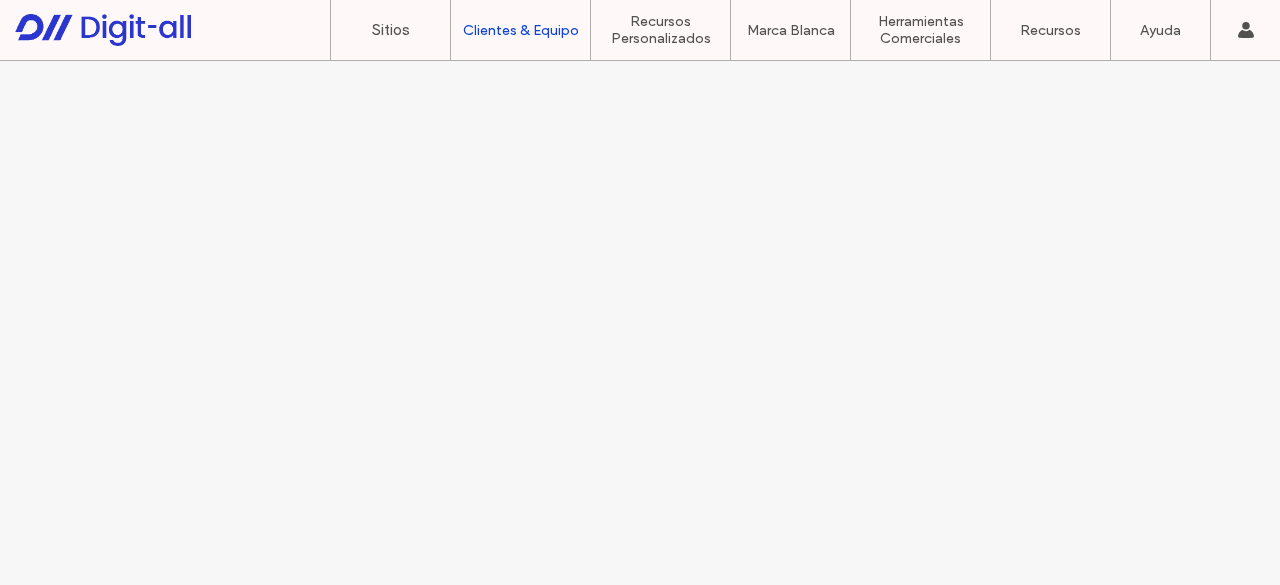 scroll, scrollTop: 0, scrollLeft: 0, axis: both 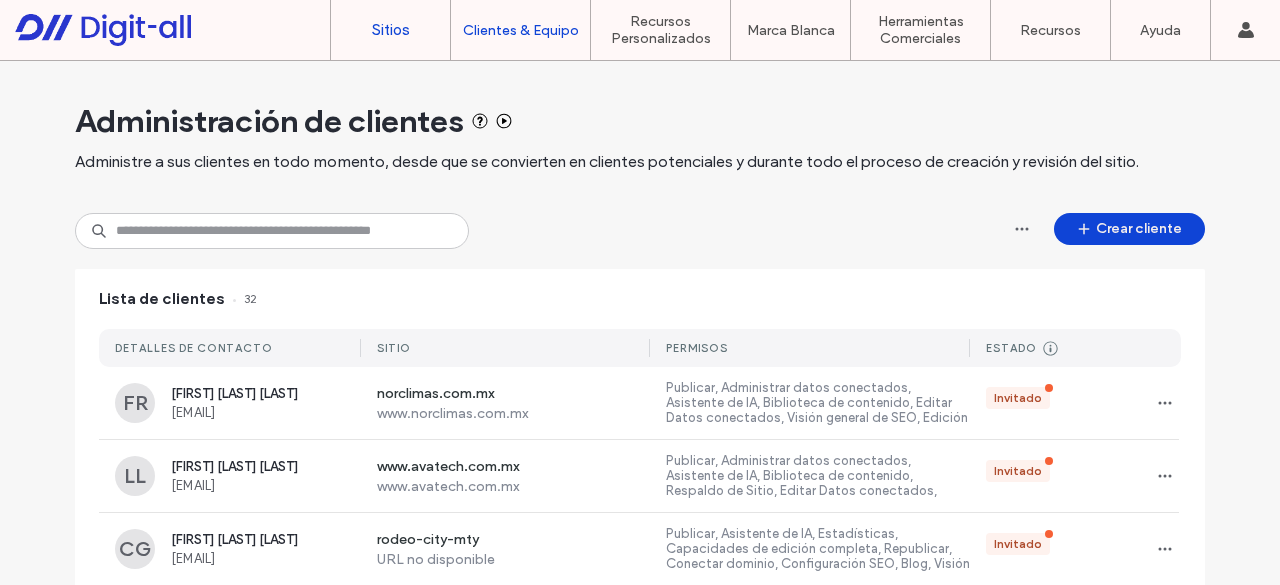click on "Sitios" at bounding box center [391, 30] 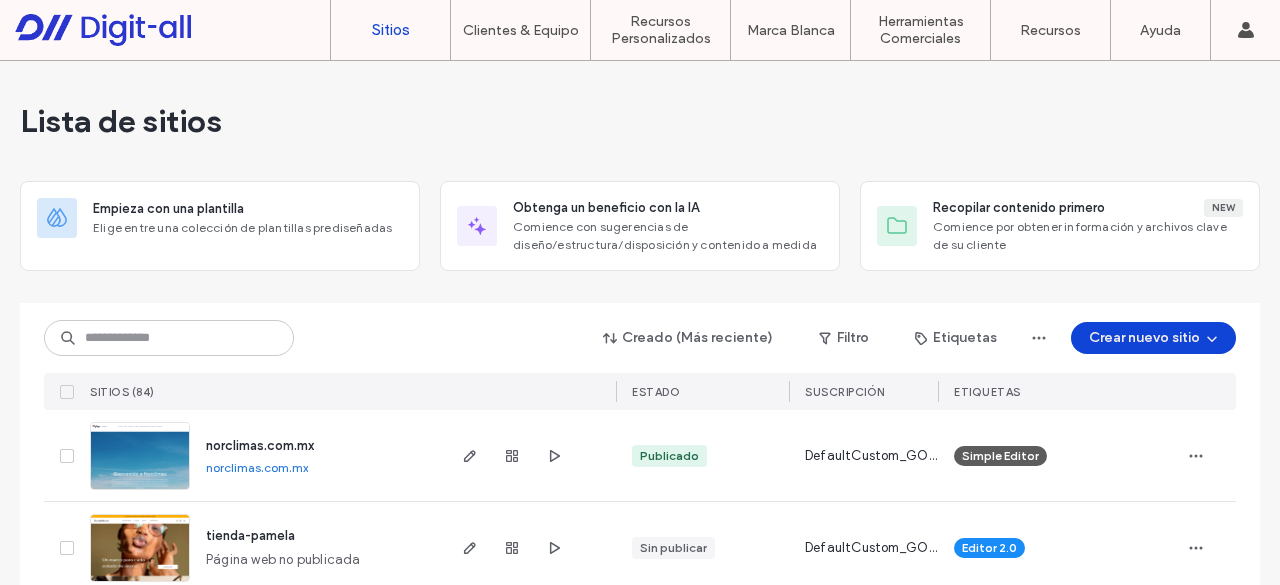 click on "norclimas.com.mx" at bounding box center (260, 445) 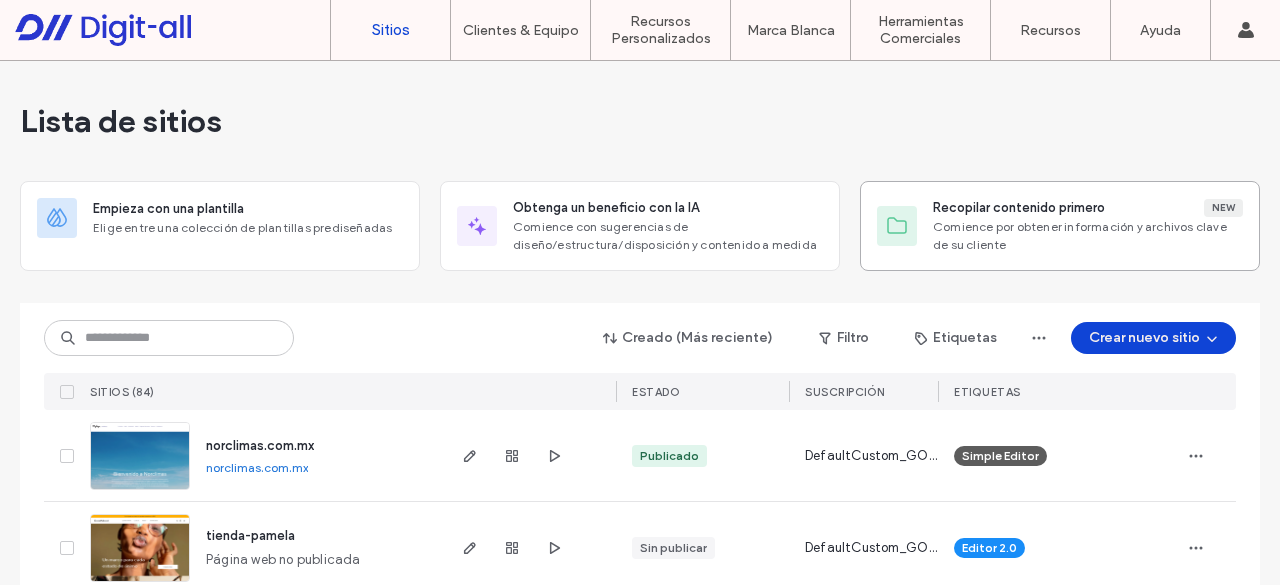 scroll, scrollTop: 0, scrollLeft: 0, axis: both 